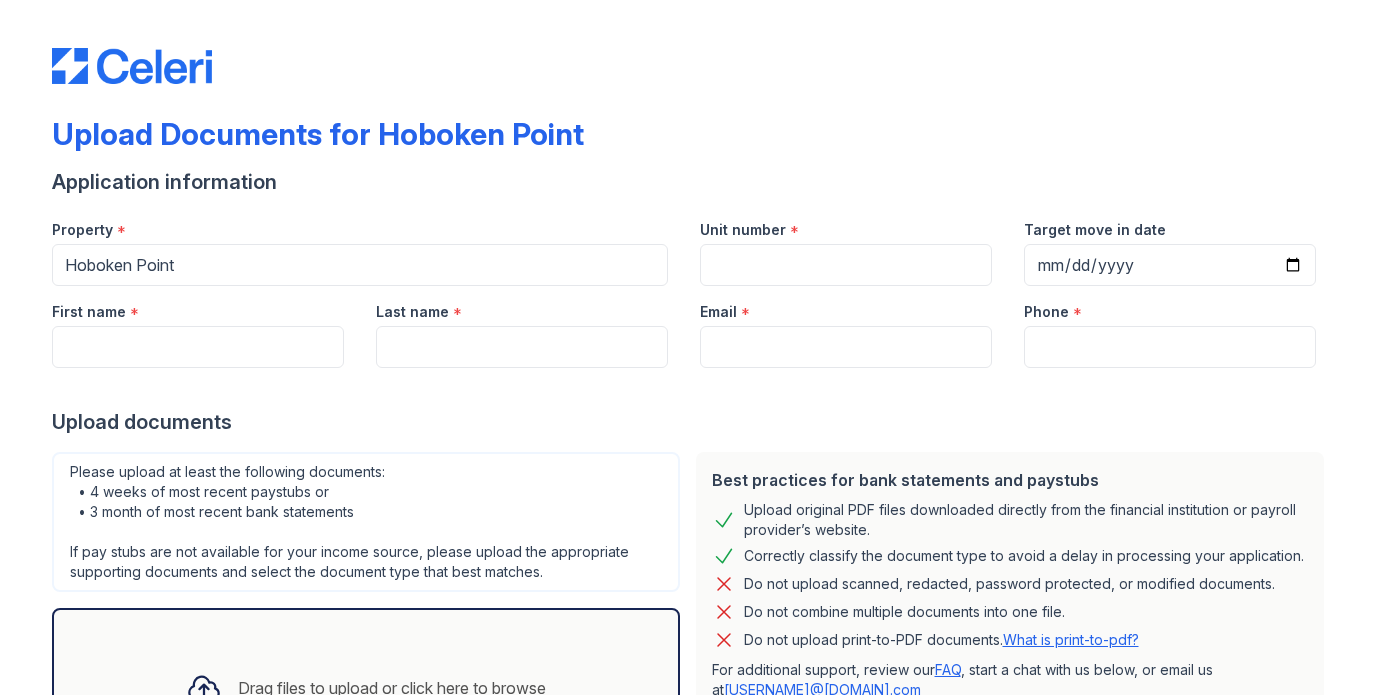 scroll, scrollTop: 0, scrollLeft: 0, axis: both 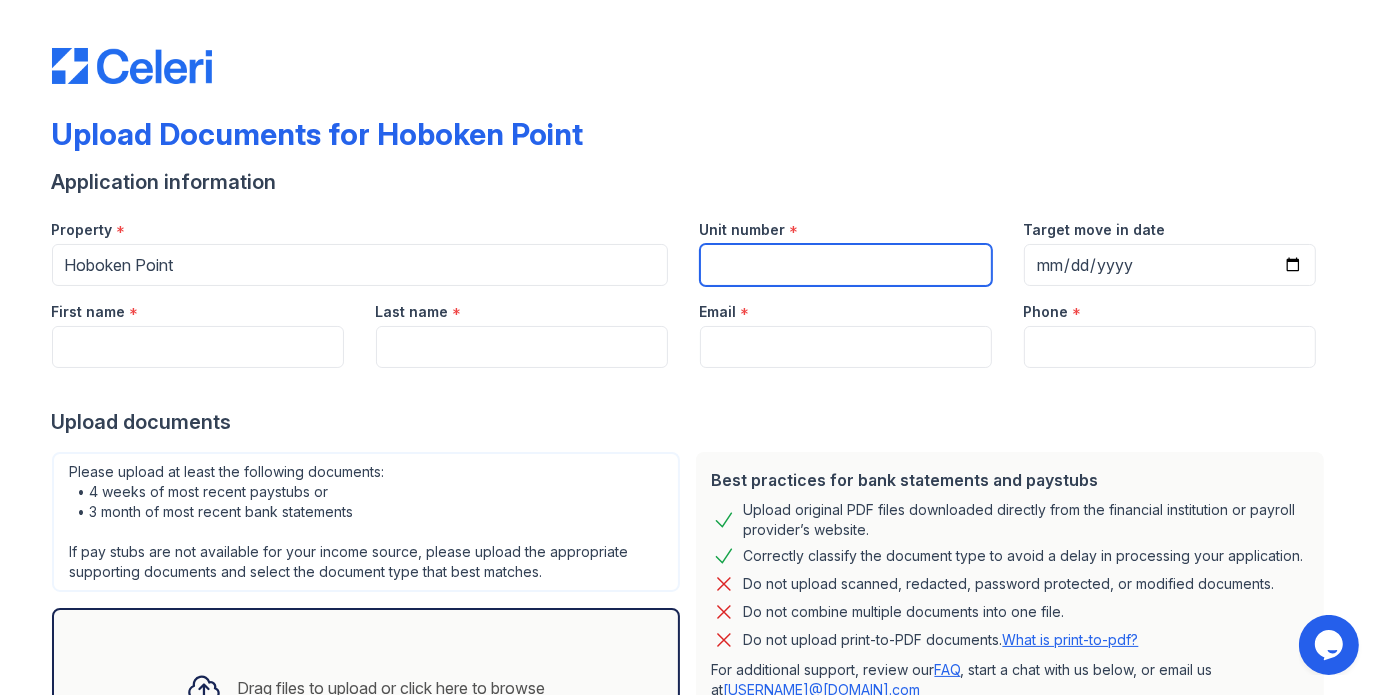 click on "Unit number" at bounding box center [846, 265] 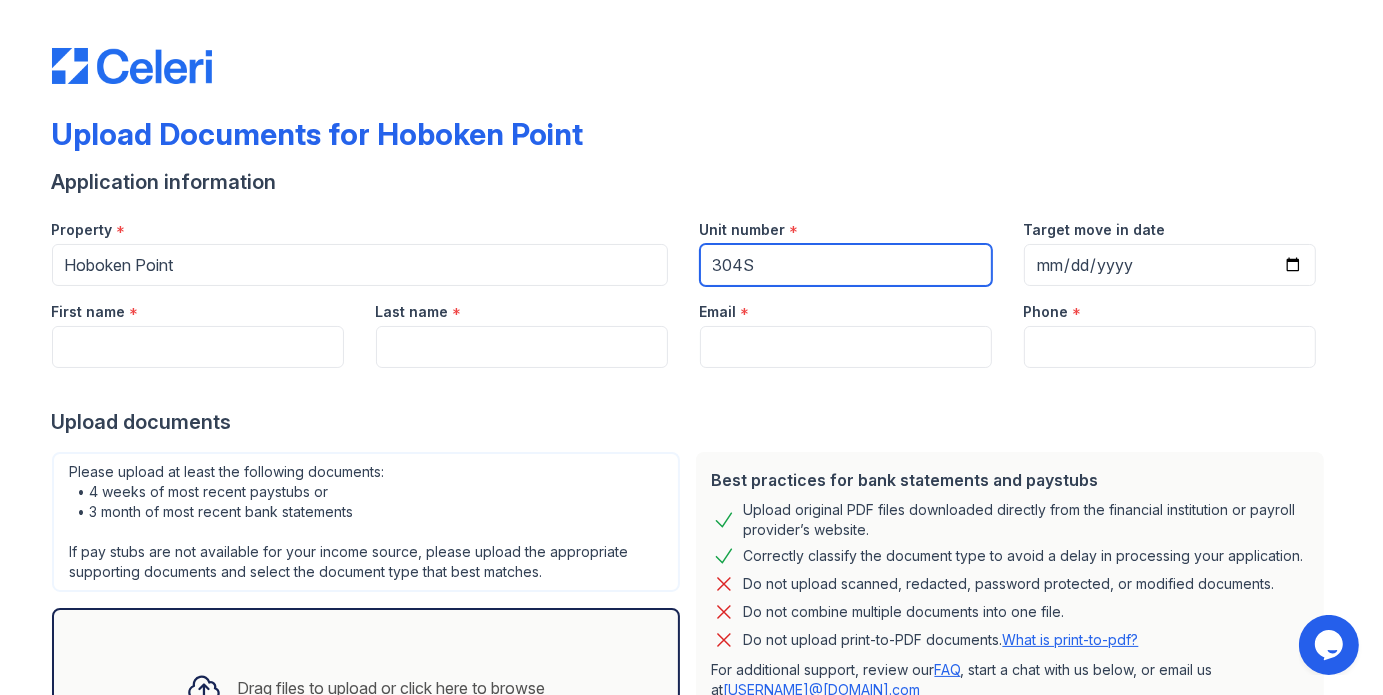 type on "304S" 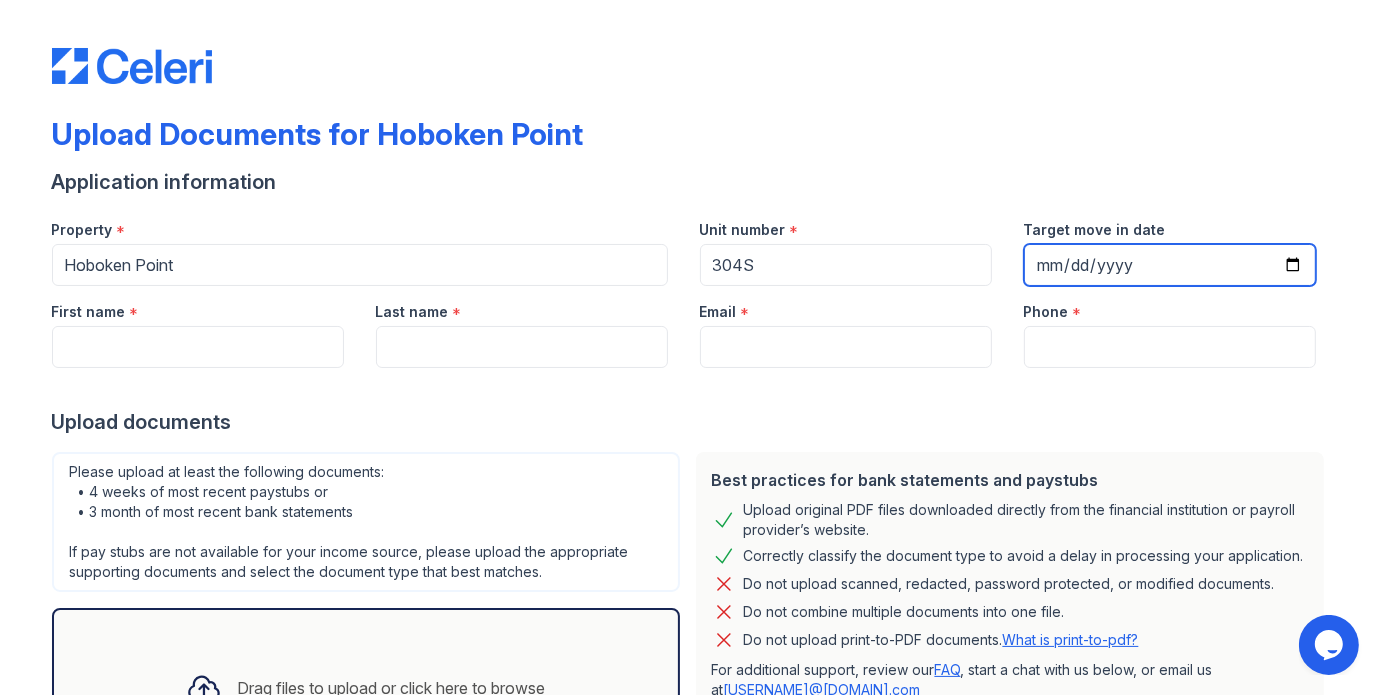 type on "[YEAR]-[MONTH]-[DAY]" 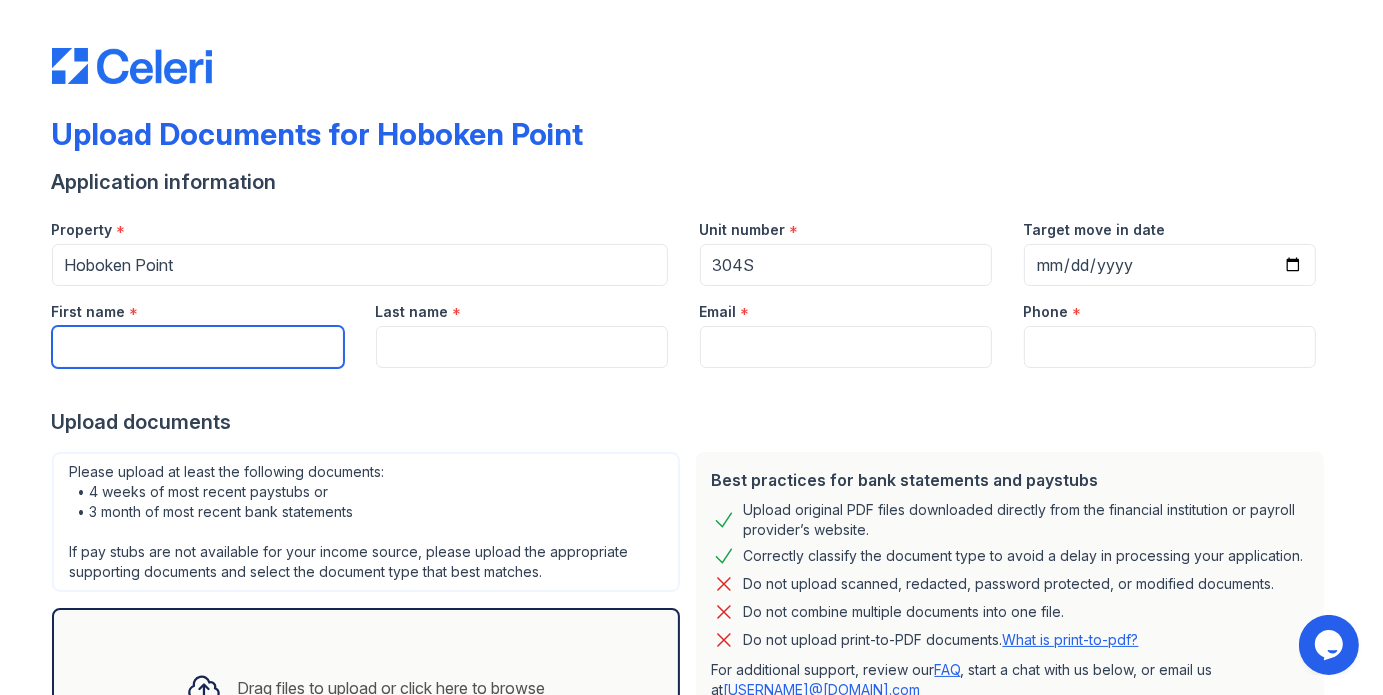 click on "First name" at bounding box center [198, 347] 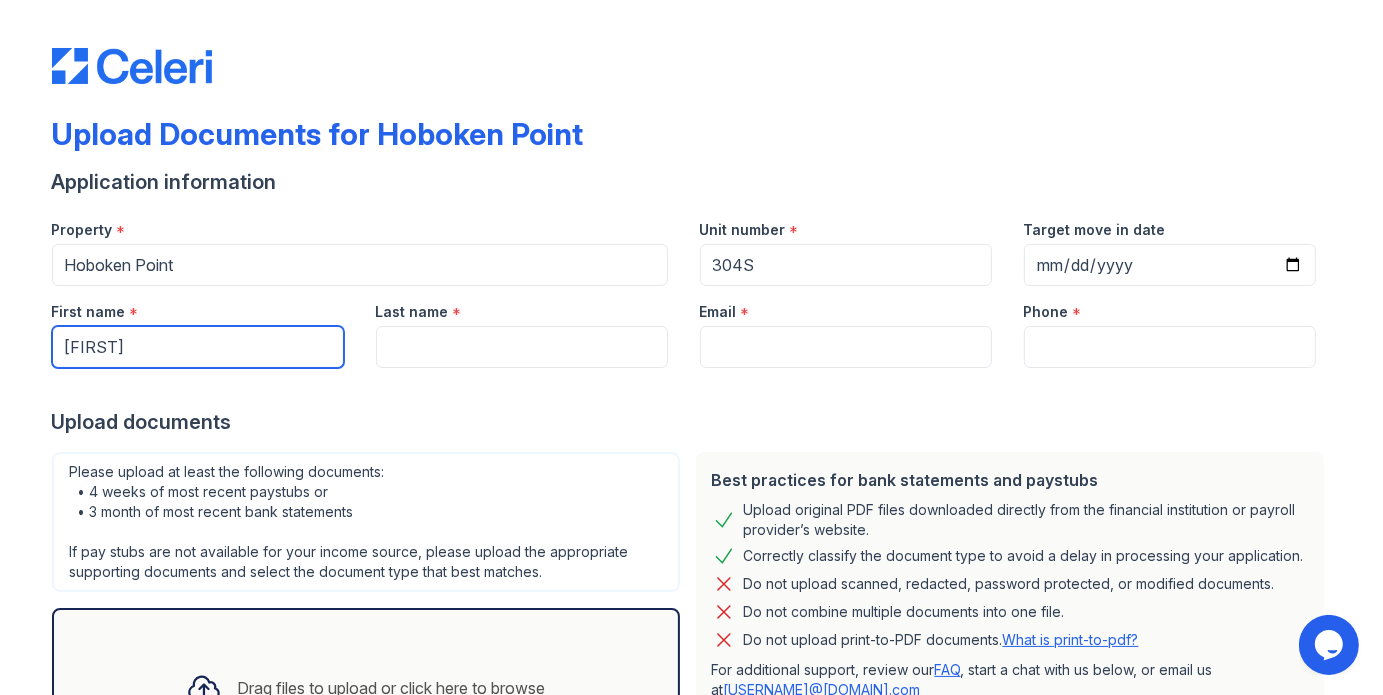 type on "[FIRST]" 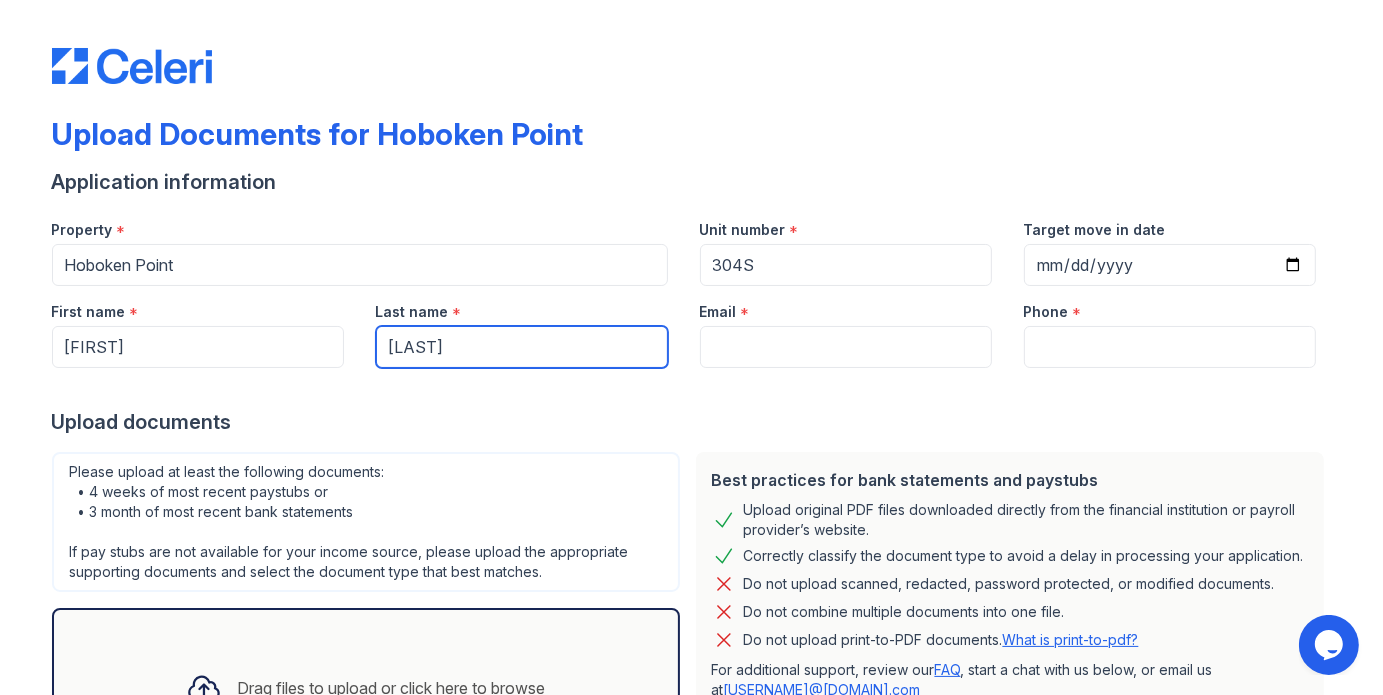 type on "[LAST]" 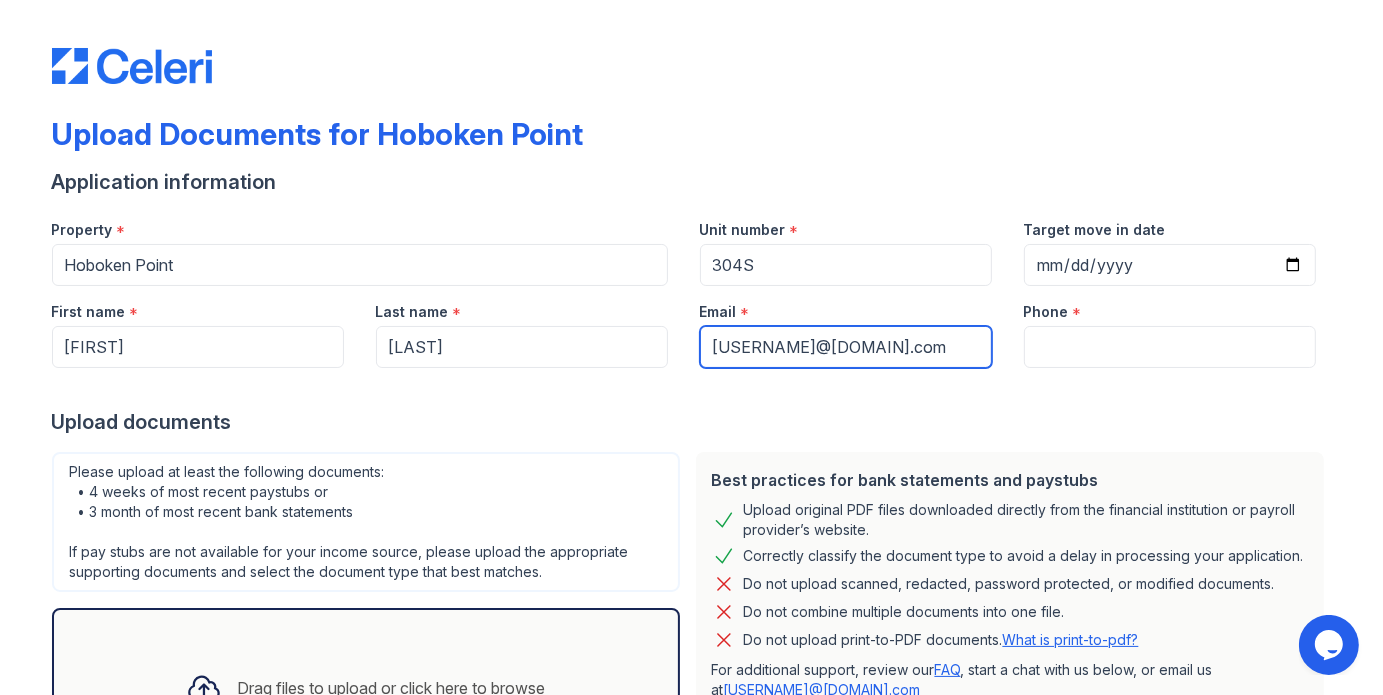 type on "[USERNAME]@[DOMAIN].com" 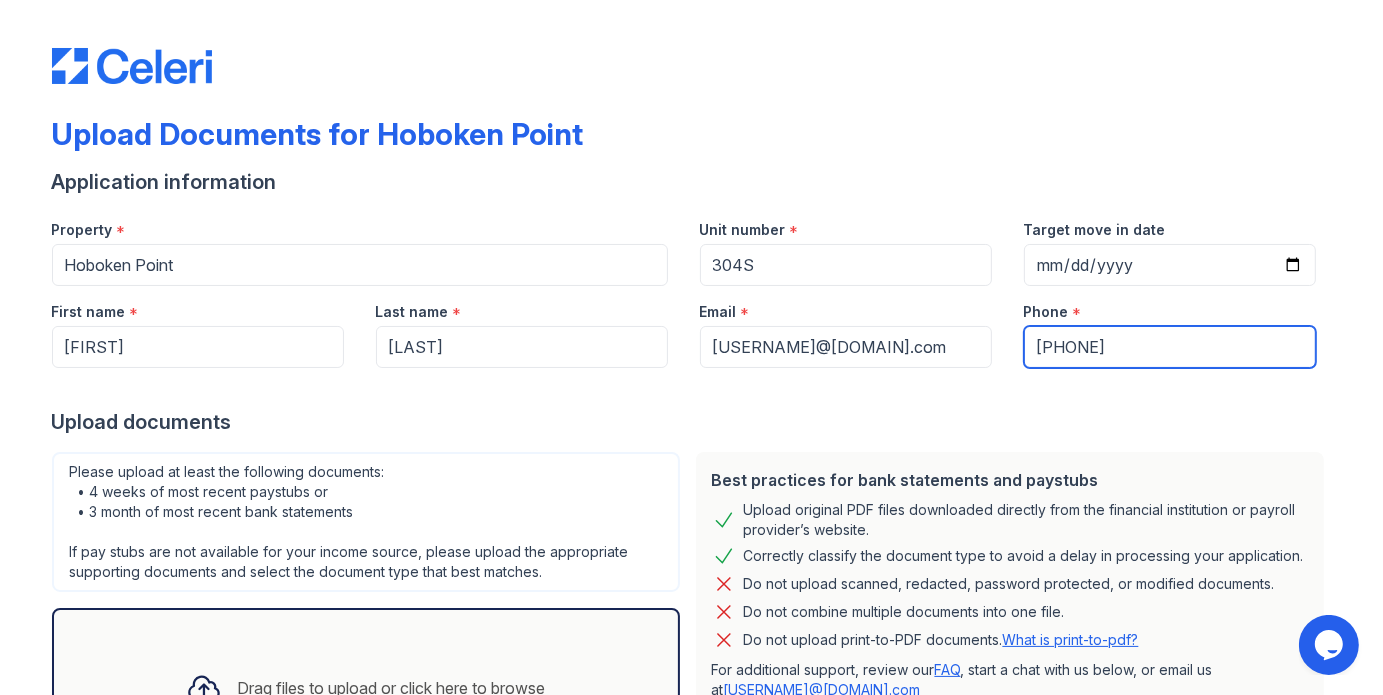 type on "[PHONE]" 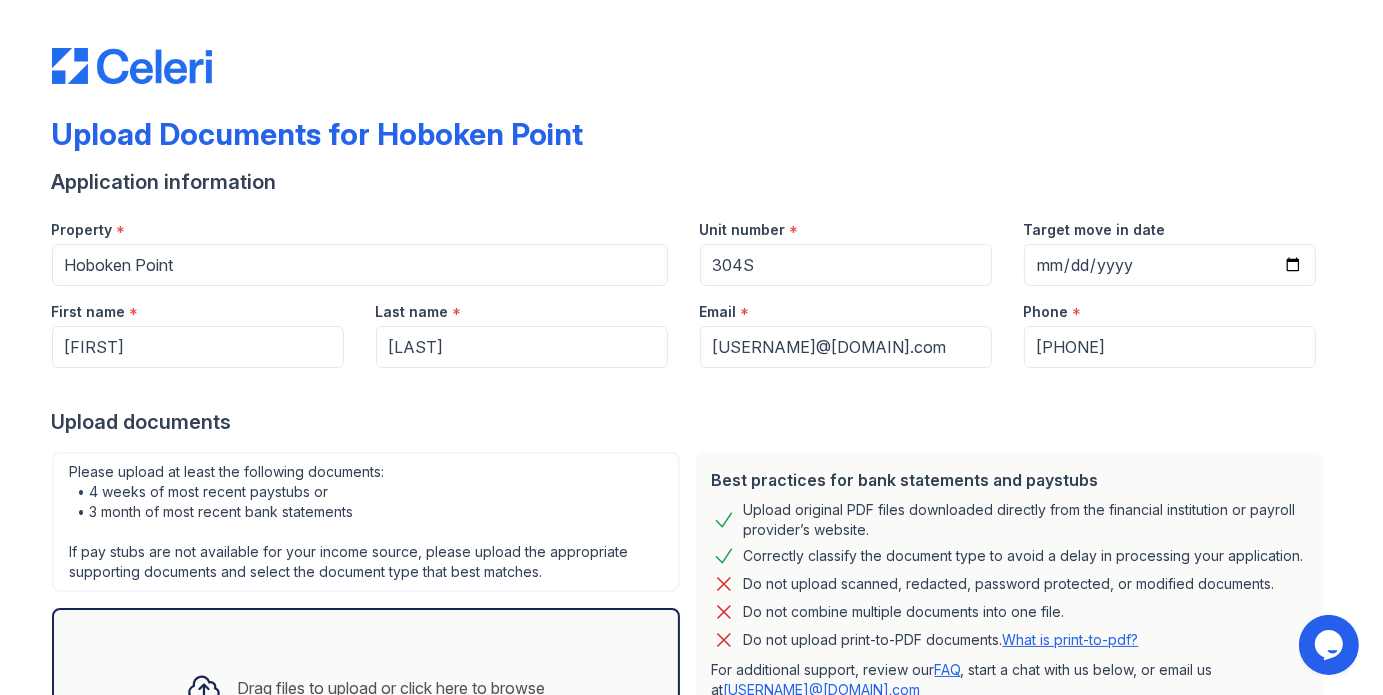 click at bounding box center (692, 388) 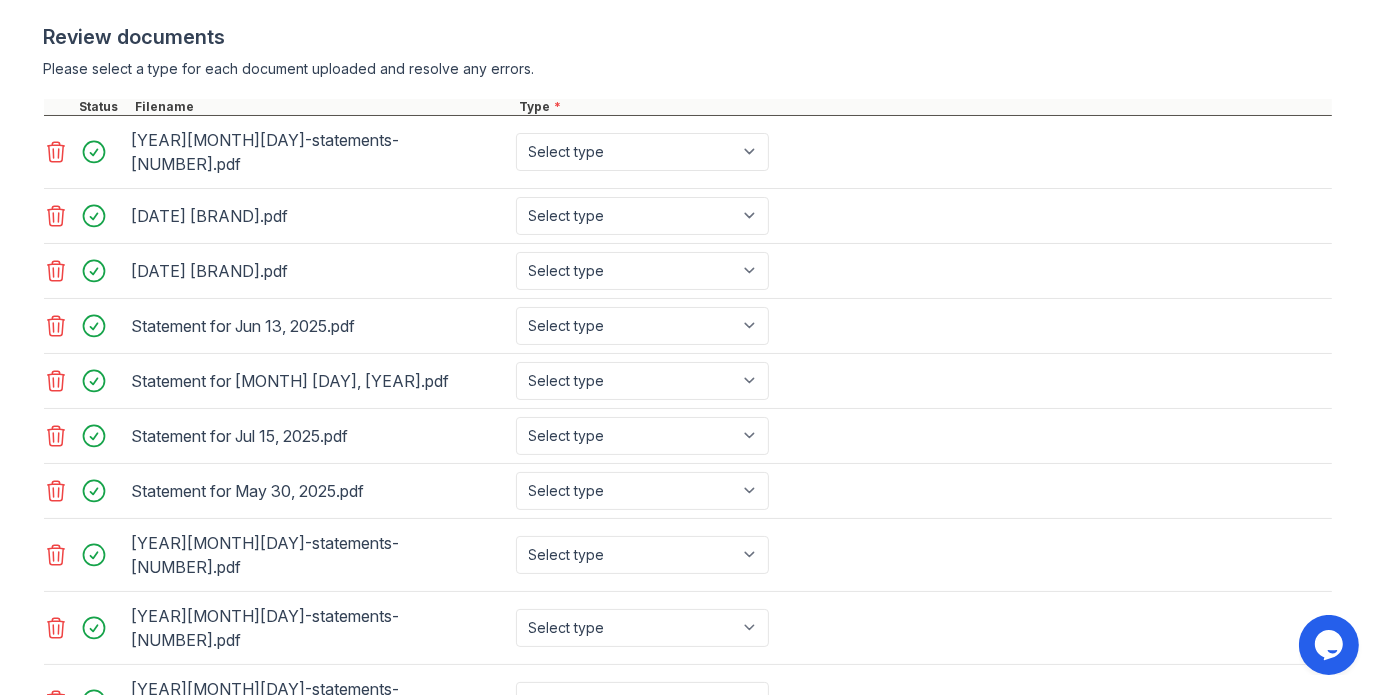 scroll, scrollTop: 981, scrollLeft: 0, axis: vertical 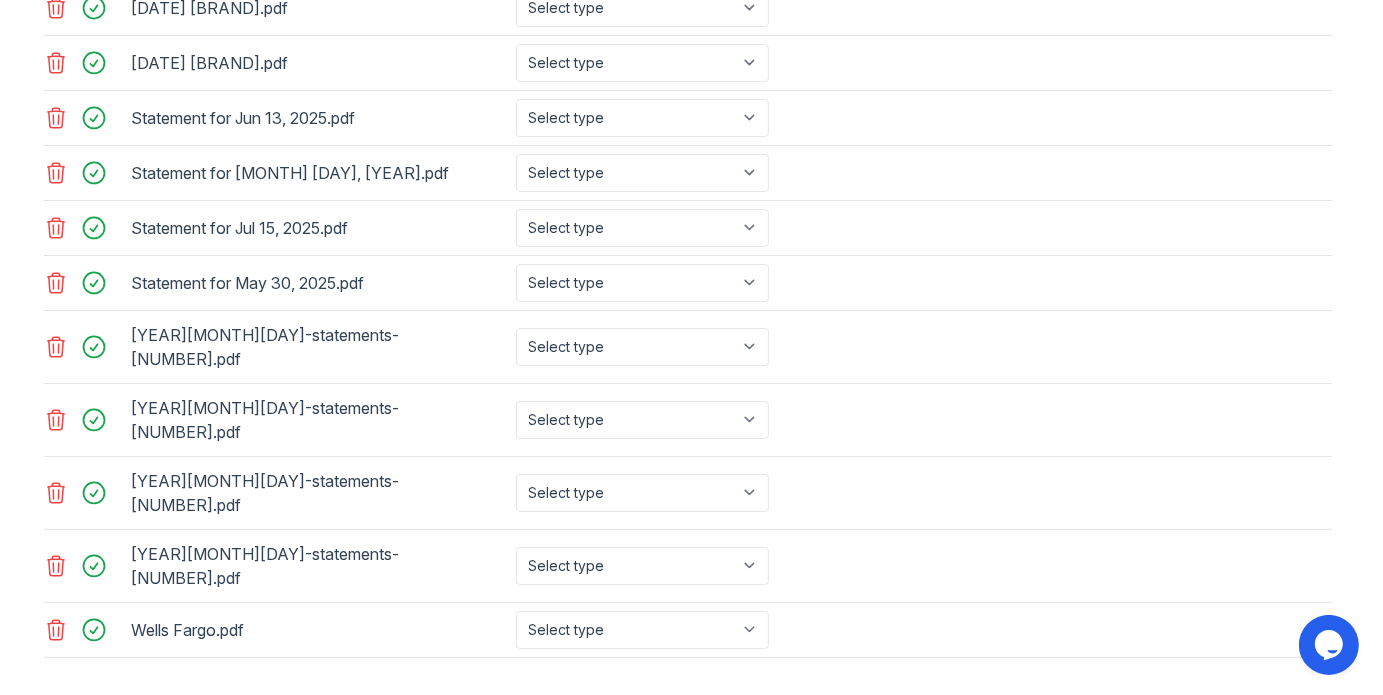 click on "Submit documents" at bounding box center (141, 738) 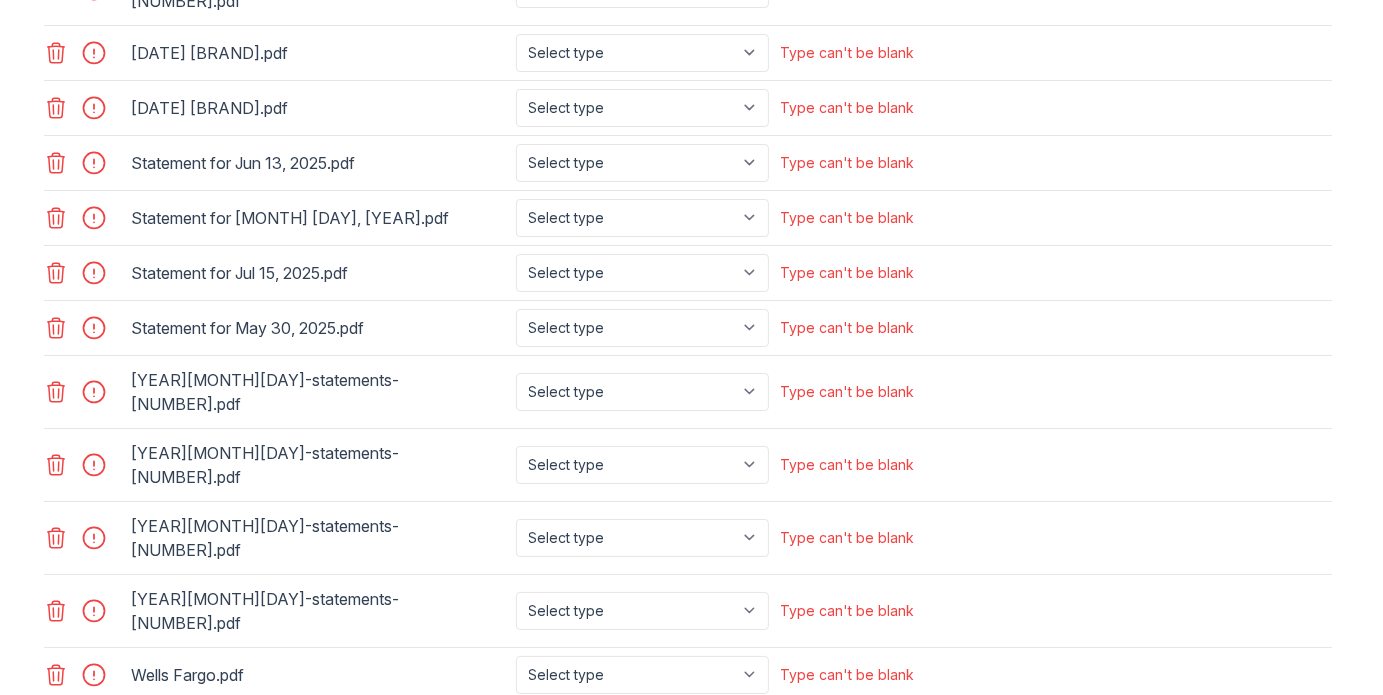 scroll, scrollTop: 859, scrollLeft: 0, axis: vertical 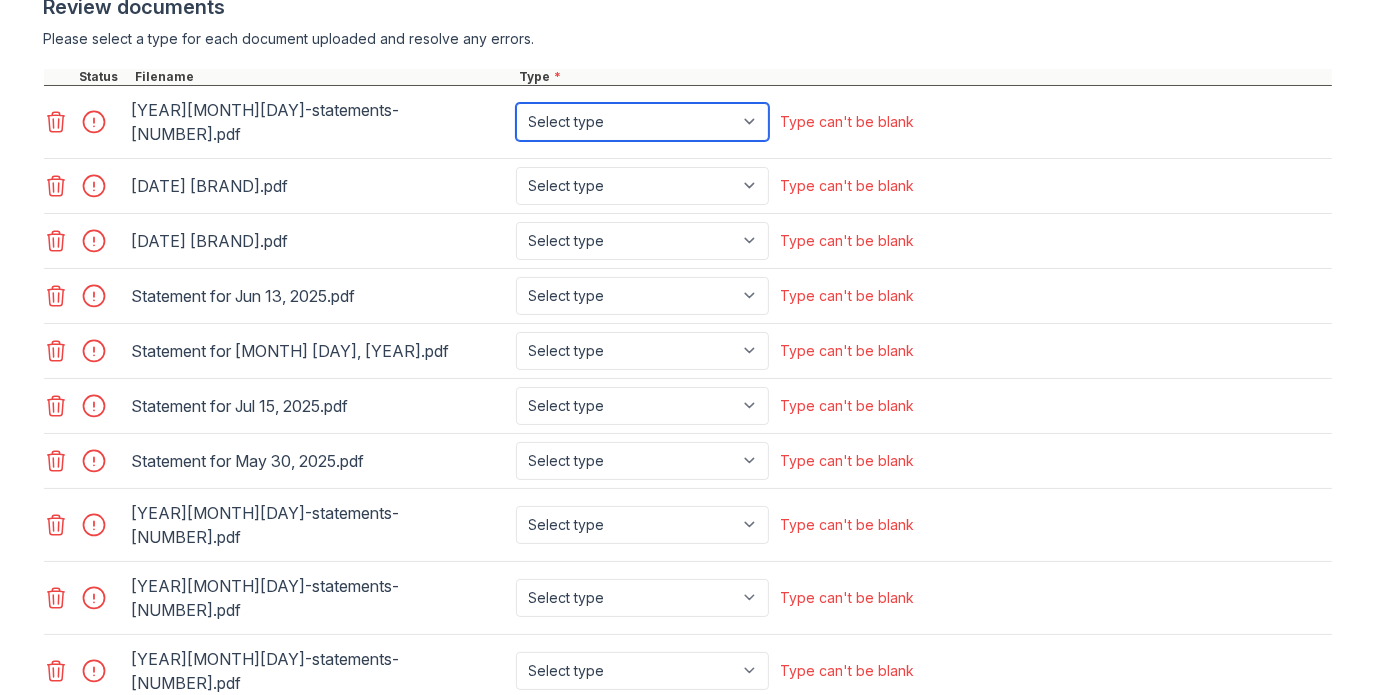 click on "Select type
Paystub
Bank Statement
Offer Letter
Tax Documents
Benefit Award Letter
Investment Account Statement
Other" at bounding box center [642, 122] 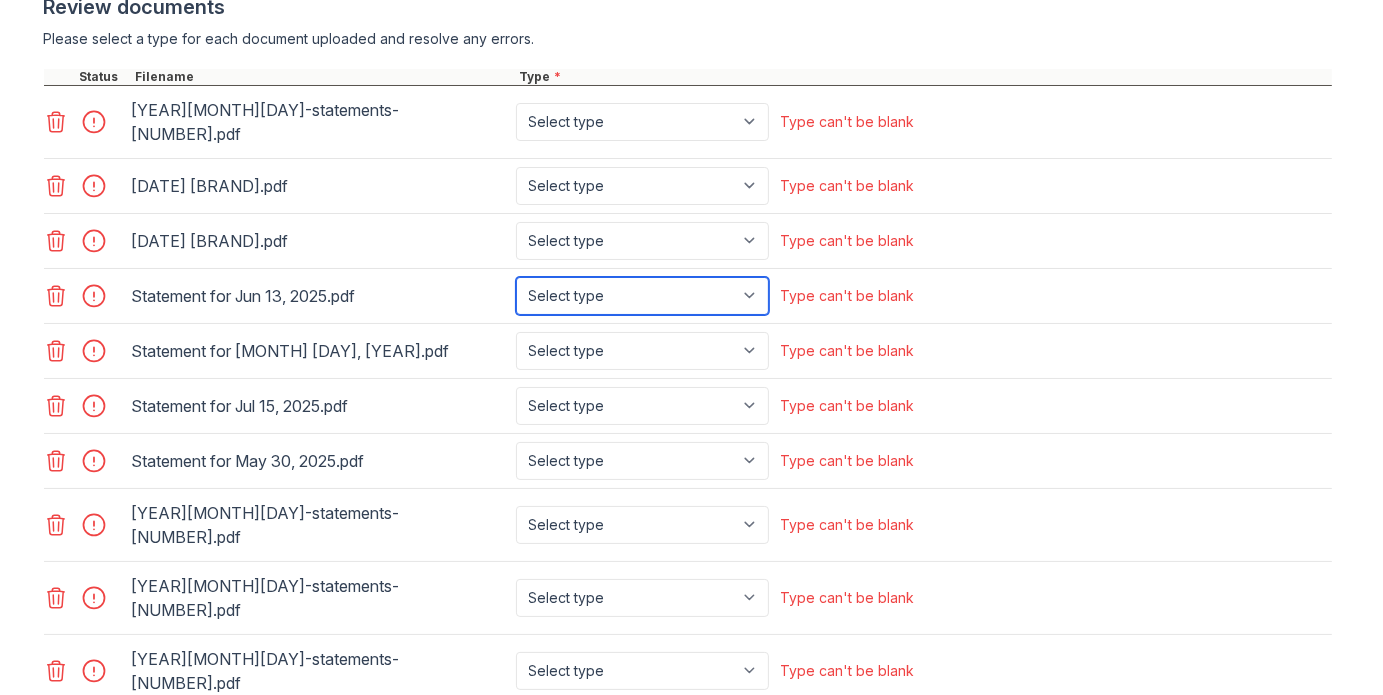 click on "Select type
Paystub
Bank Statement
Offer Letter
Tax Documents
Benefit Award Letter
Investment Account Statement
Other" at bounding box center [642, 296] 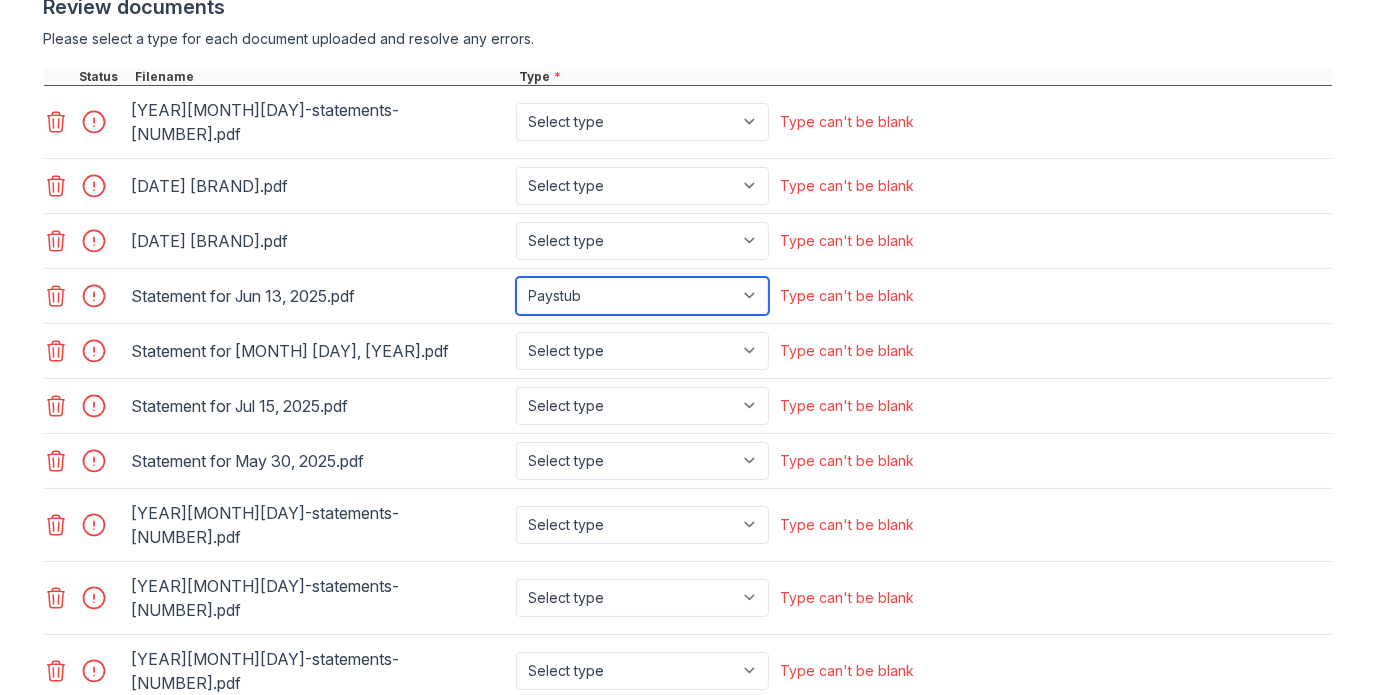 click on "Select type
Paystub
Bank Statement
Offer Letter
Tax Documents
Benefit Award Letter
Investment Account Statement
Other" at bounding box center (642, 296) 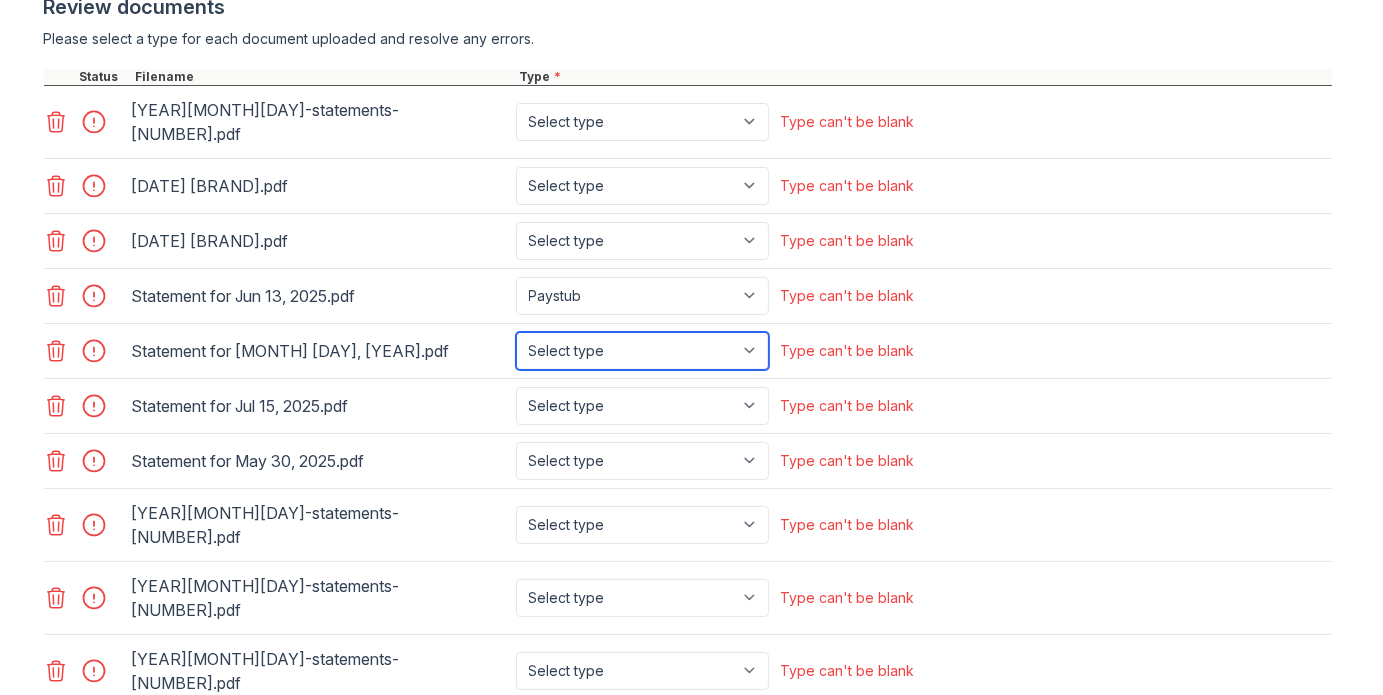 click on "Select type
Paystub
Bank Statement
Offer Letter
Tax Documents
Benefit Award Letter
Investment Account Statement
Other" at bounding box center (642, 351) 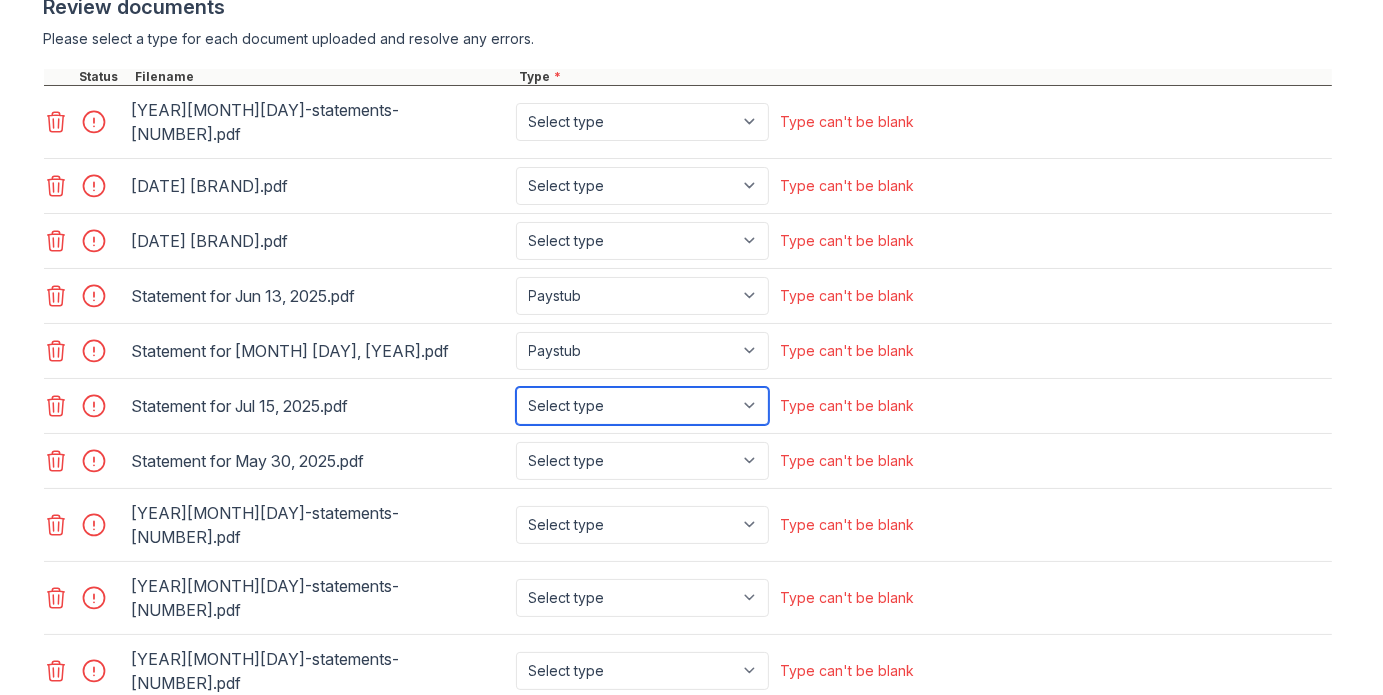 click on "Select type
Paystub
Bank Statement
Offer Letter
Tax Documents
Benefit Award Letter
Investment Account Statement
Other" at bounding box center [642, 406] 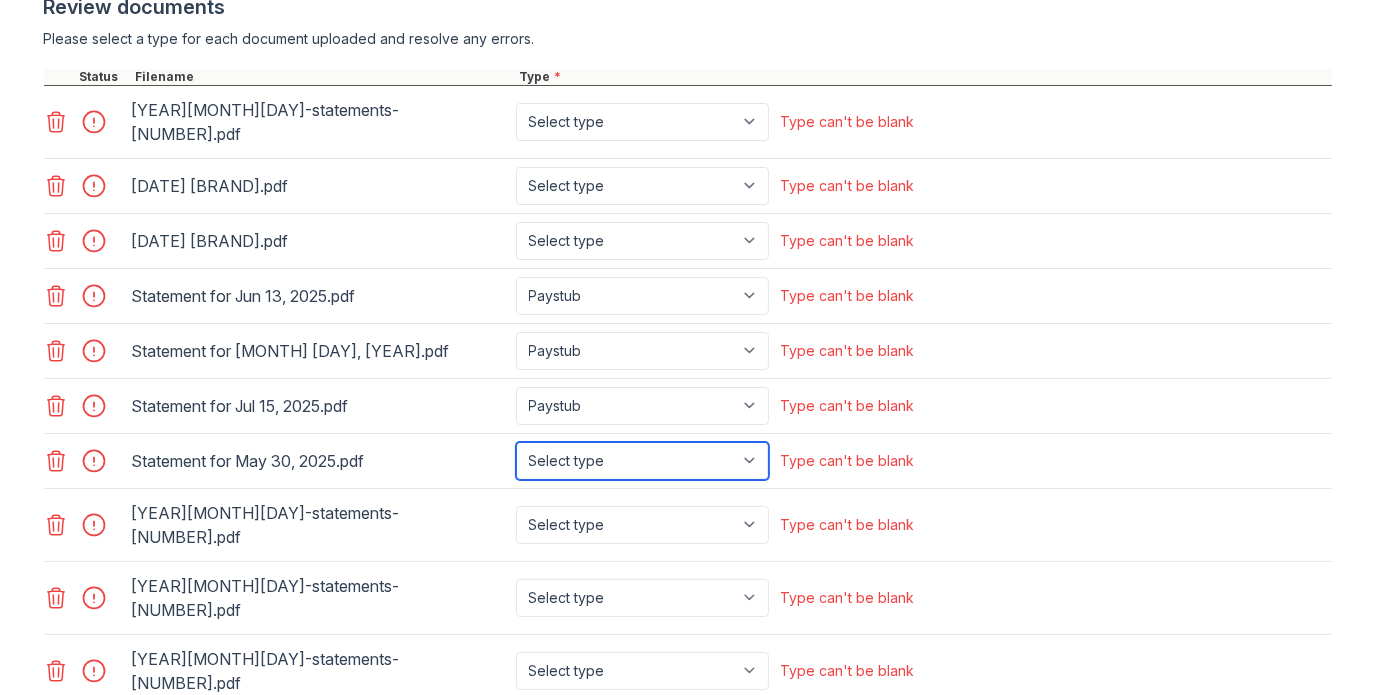 click on "Select type
Paystub
Bank Statement
Offer Letter
Tax Documents
Benefit Award Letter
Investment Account Statement
Other" at bounding box center (642, 461) 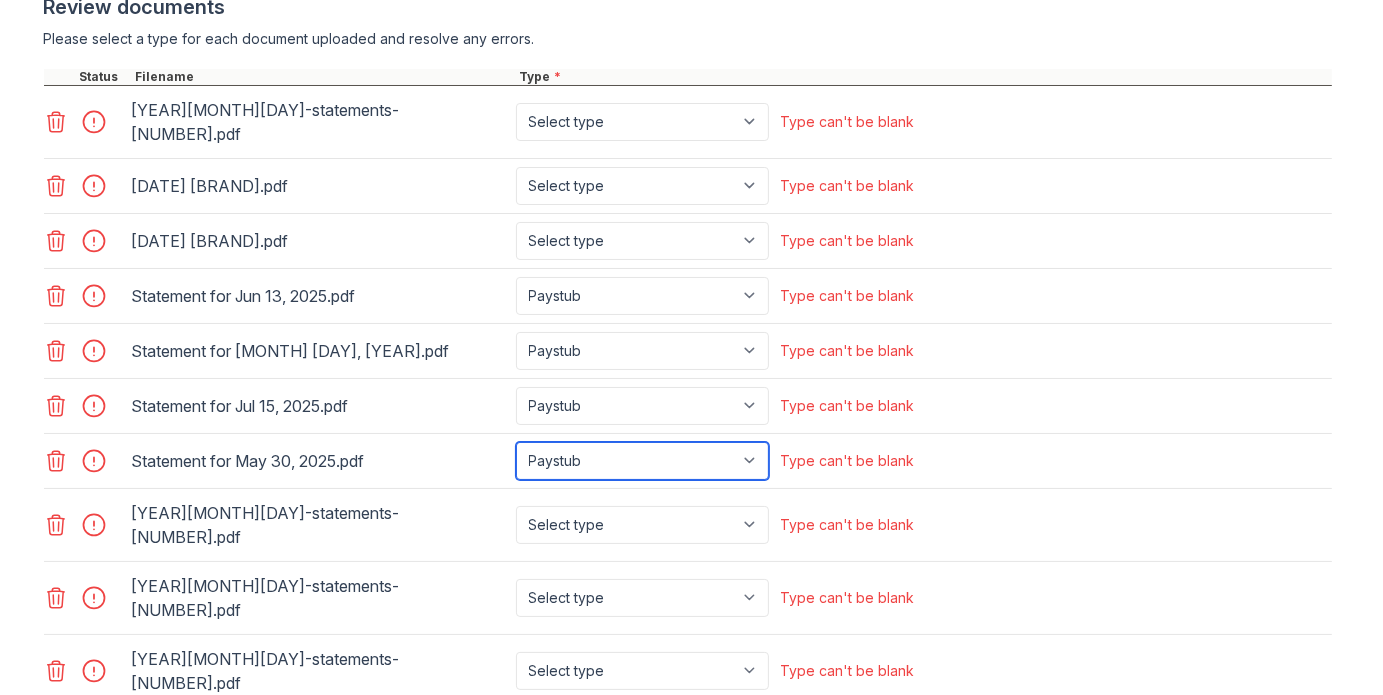 click on "Select type
Paystub
Bank Statement
Offer Letter
Tax Documents
Benefit Award Letter
Investment Account Statement
Other" at bounding box center [642, 461] 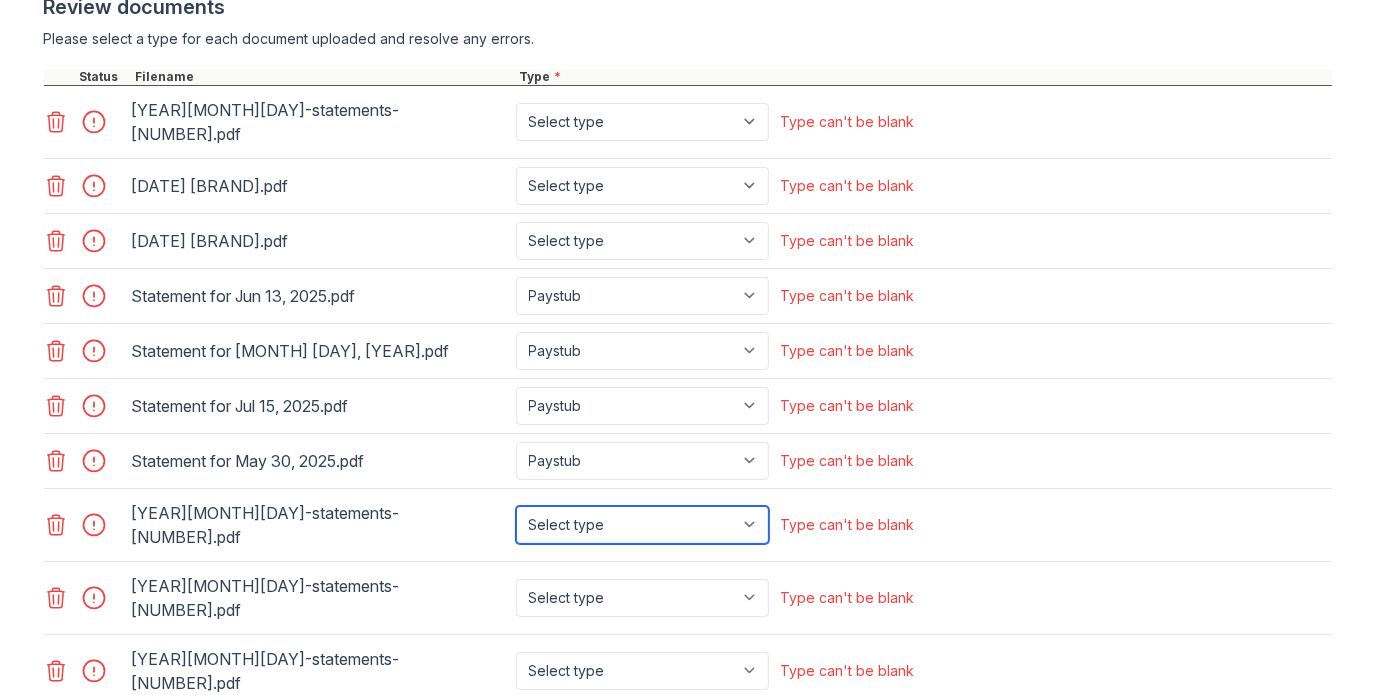 click on "Select type
Paystub
Bank Statement
Offer Letter
Tax Documents
Benefit Award Letter
Investment Account Statement
Other" at bounding box center [642, 525] 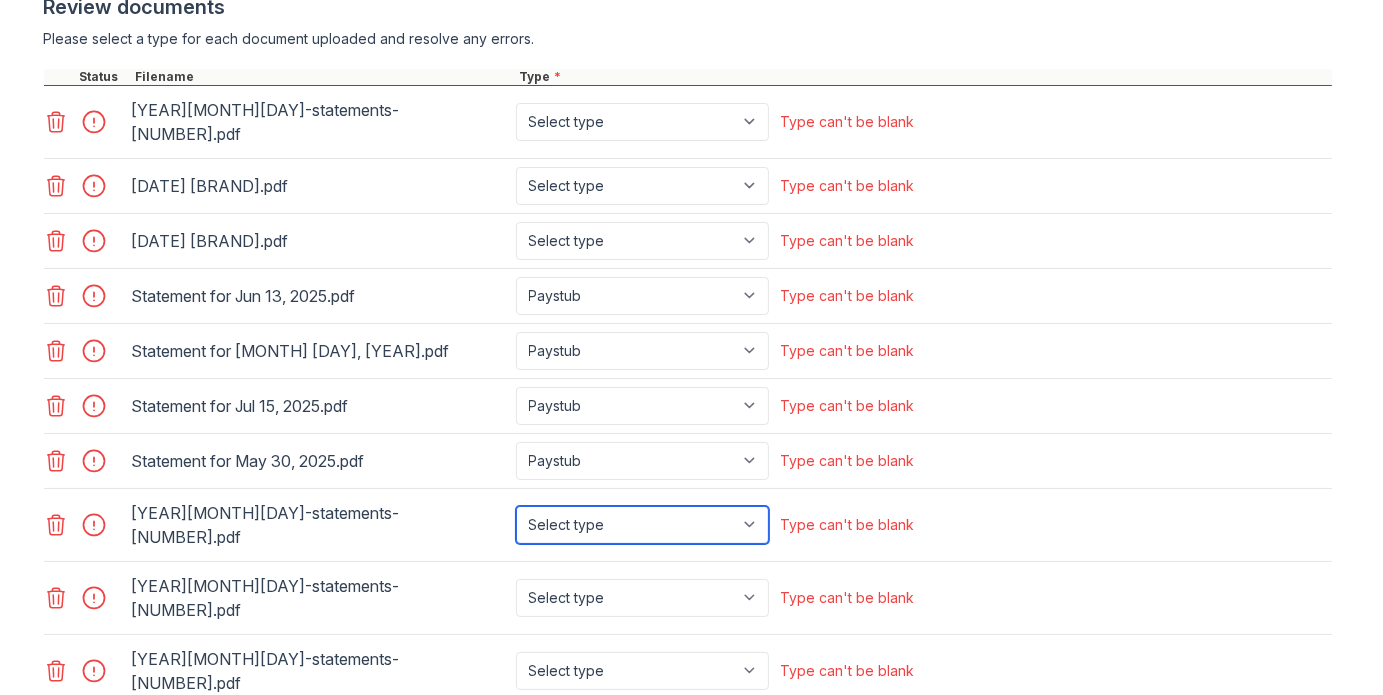 select on "bank_statement" 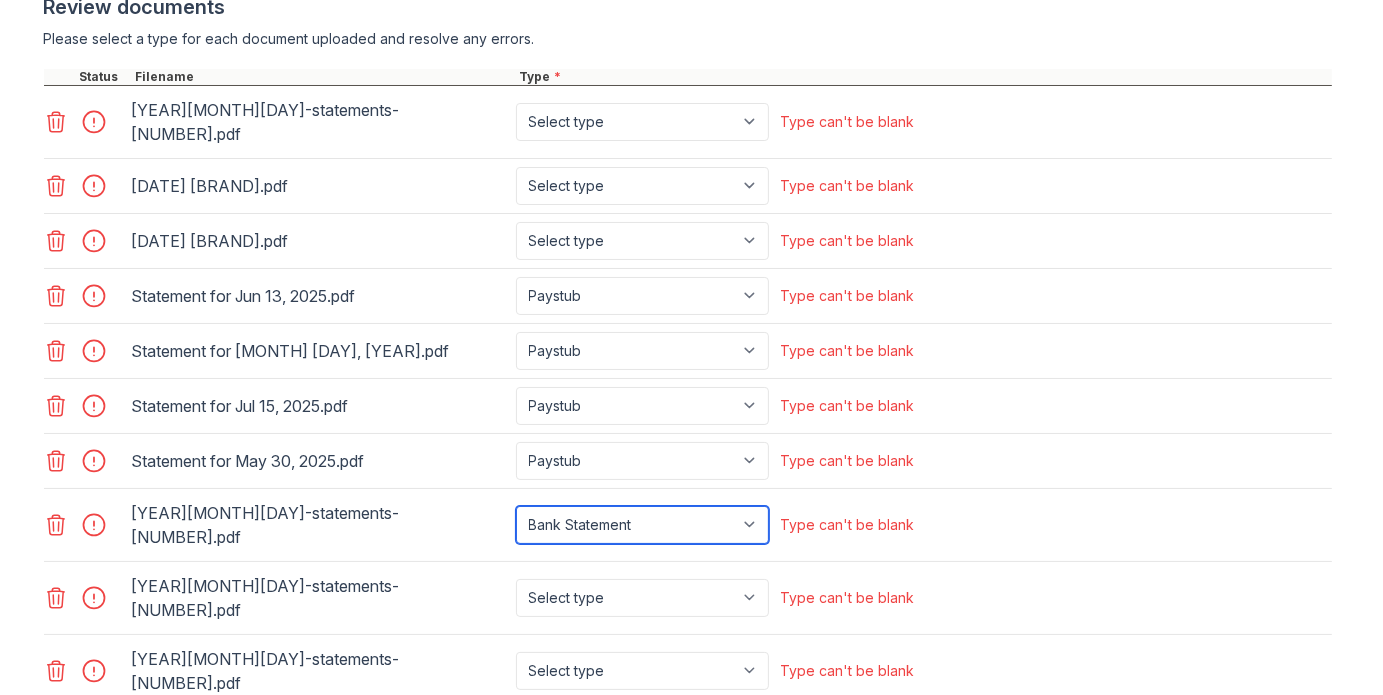 click on "Select type
Paystub
Bank Statement
Offer Letter
Tax Documents
Benefit Award Letter
Investment Account Statement
Other" at bounding box center [642, 525] 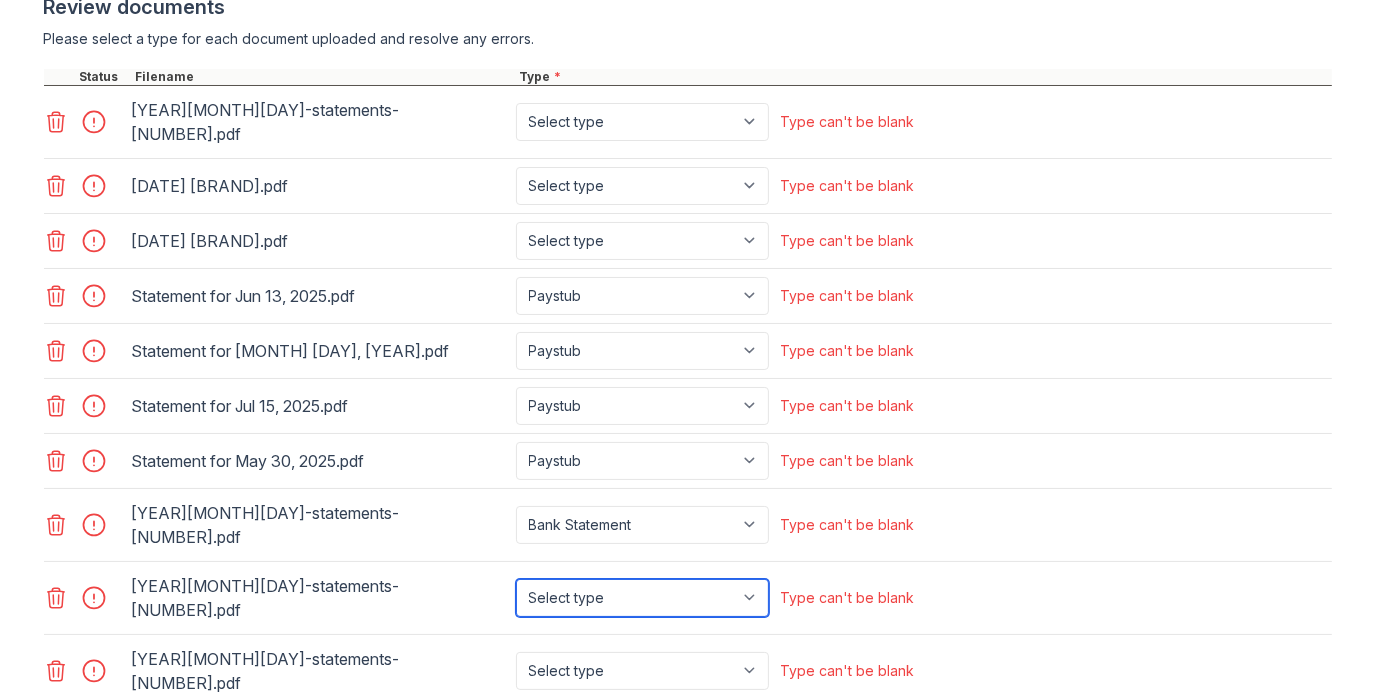 click on "Select type
Paystub
Bank Statement
Offer Letter
Tax Documents
Benefit Award Letter
Investment Account Statement
Other" at bounding box center (642, 598) 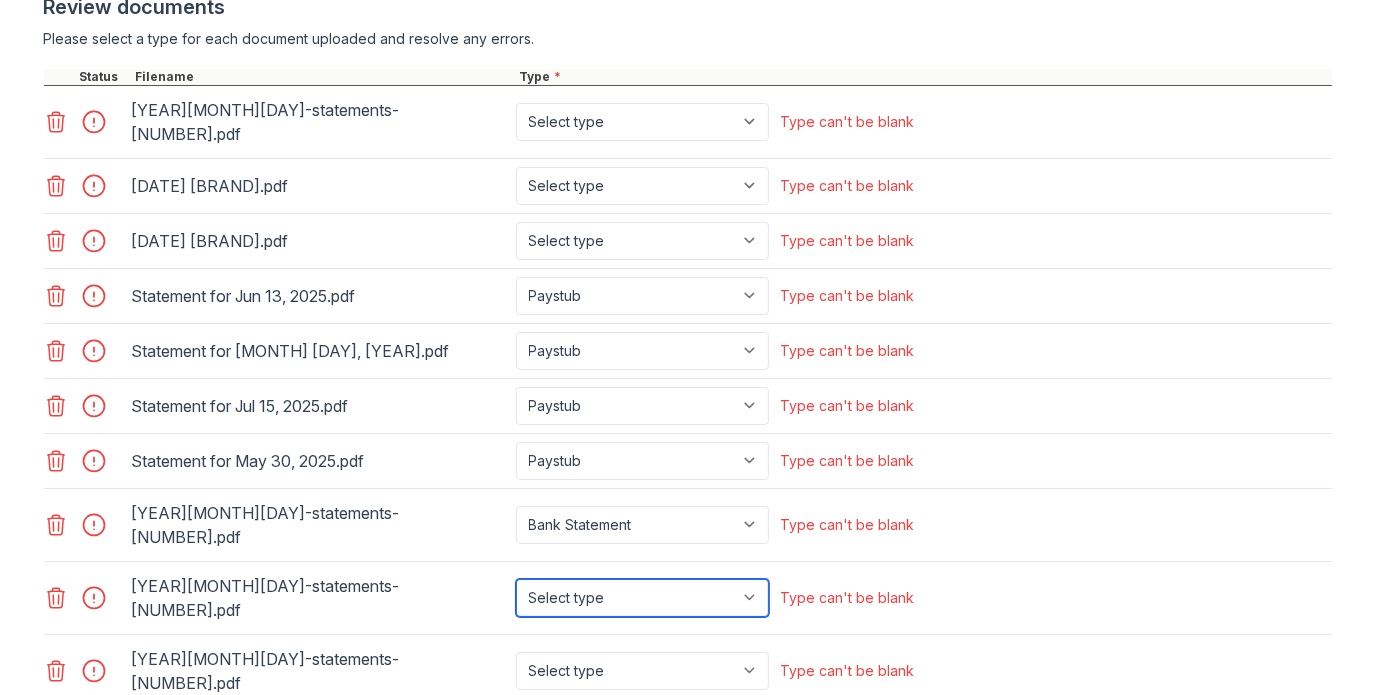 select on "bank_statement" 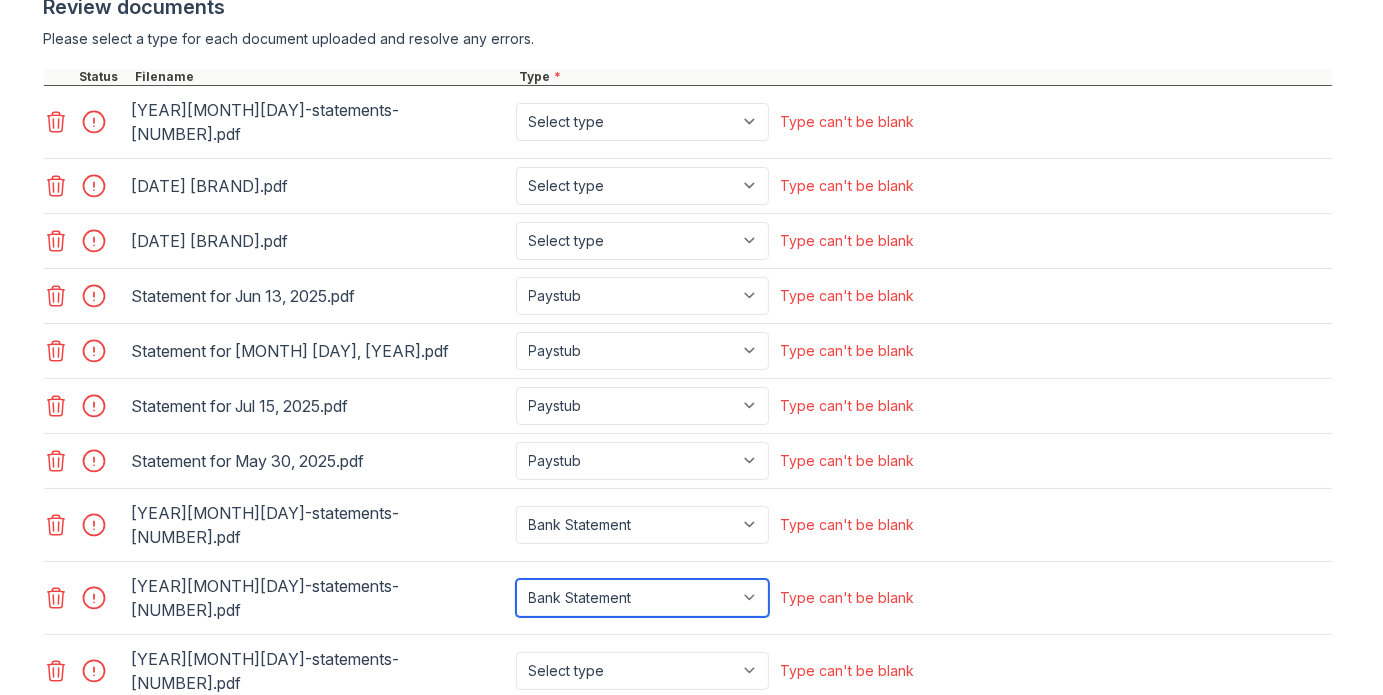 scroll, scrollTop: 1046, scrollLeft: 0, axis: vertical 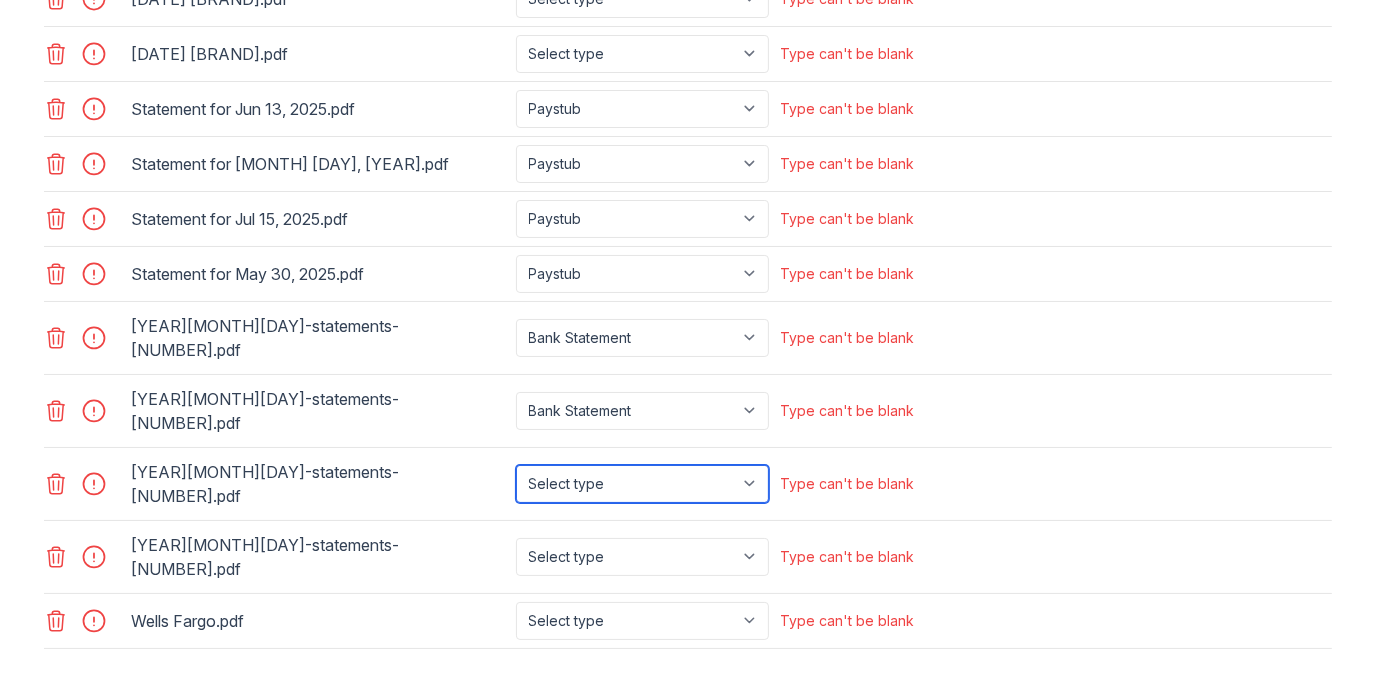 click on "Select type
Paystub
Bank Statement
Offer Letter
Tax Documents
Benefit Award Letter
Investment Account Statement
Other" at bounding box center [642, 484] 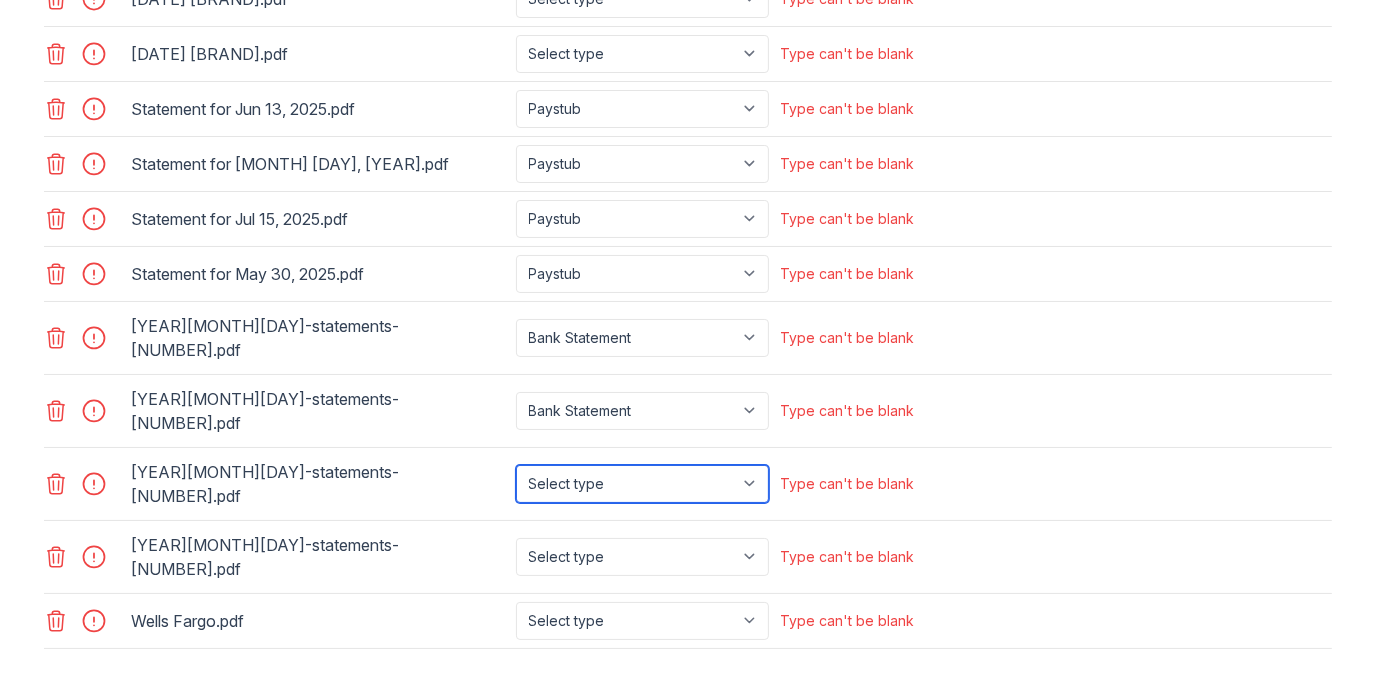 select on "bank_statement" 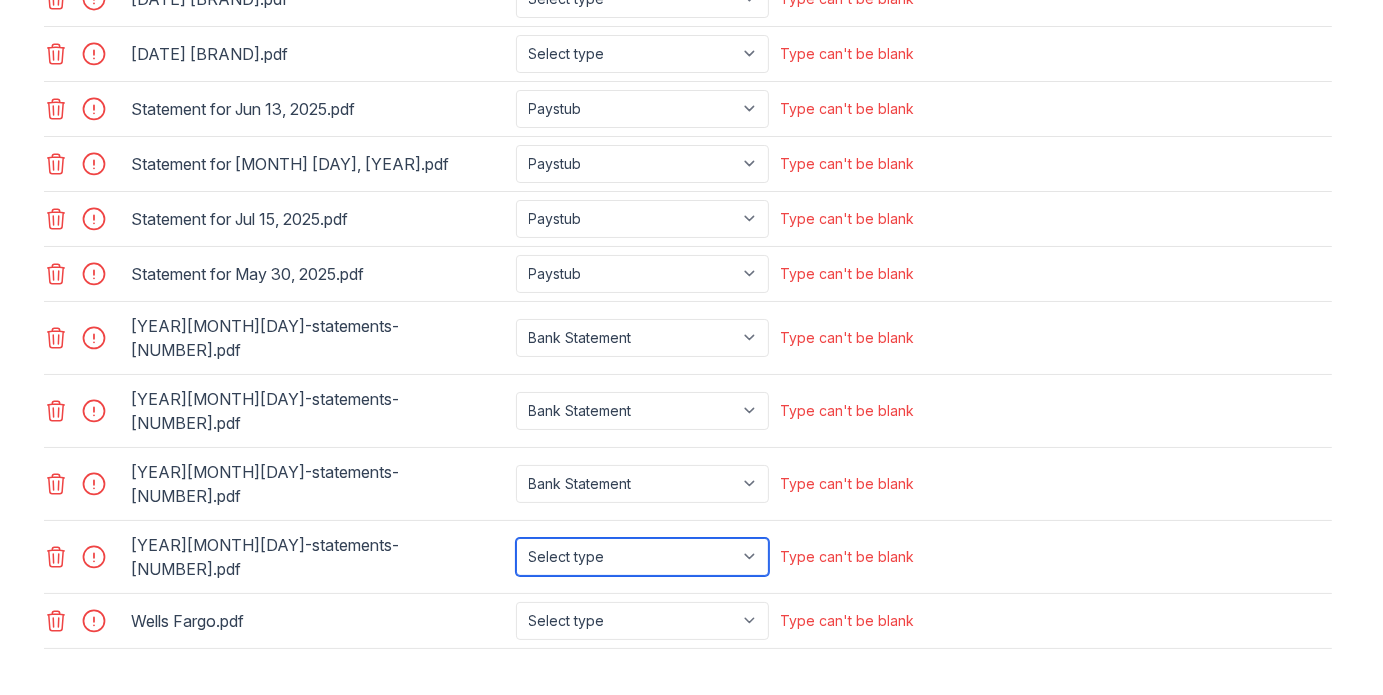click on "Select type
Paystub
Bank Statement
Offer Letter
Tax Documents
Benefit Award Letter
Investment Account Statement
Other" at bounding box center [642, 557] 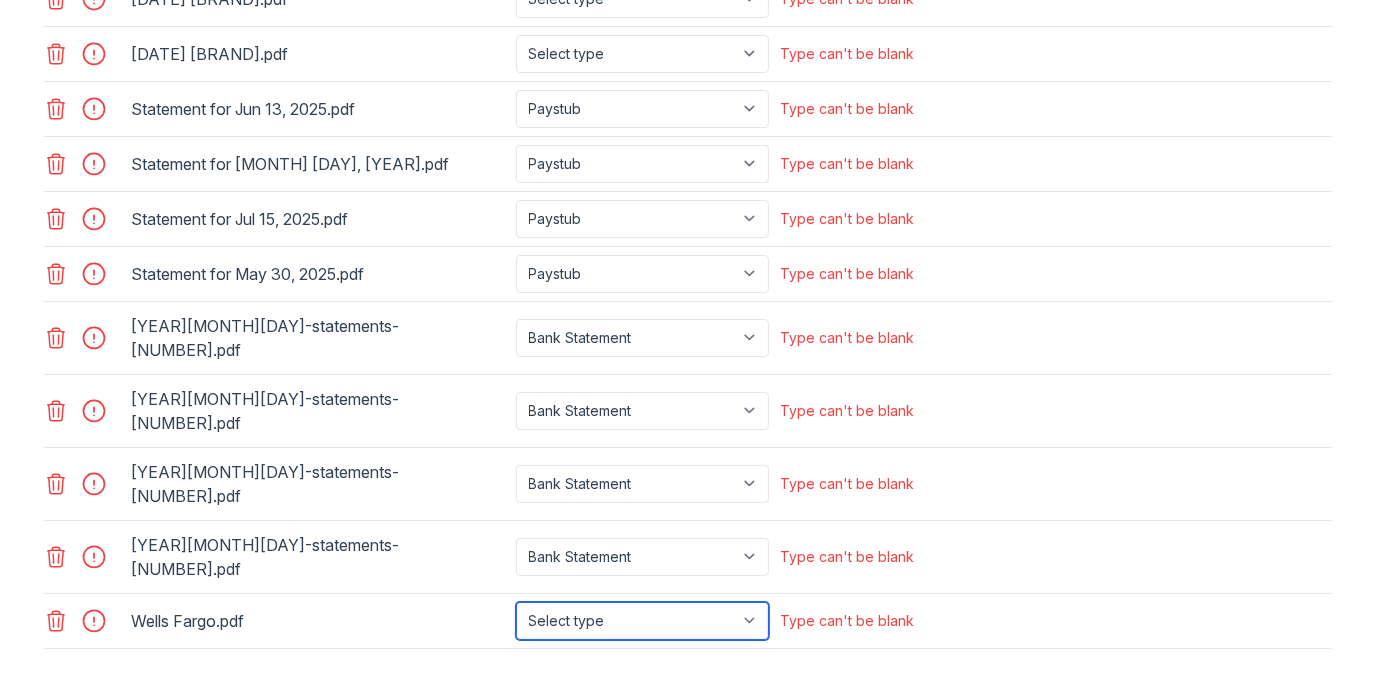 click on "Select type
Paystub
Bank Statement
Offer Letter
Tax Documents
Benefit Award Letter
Investment Account Statement
Other" at bounding box center (642, 621) 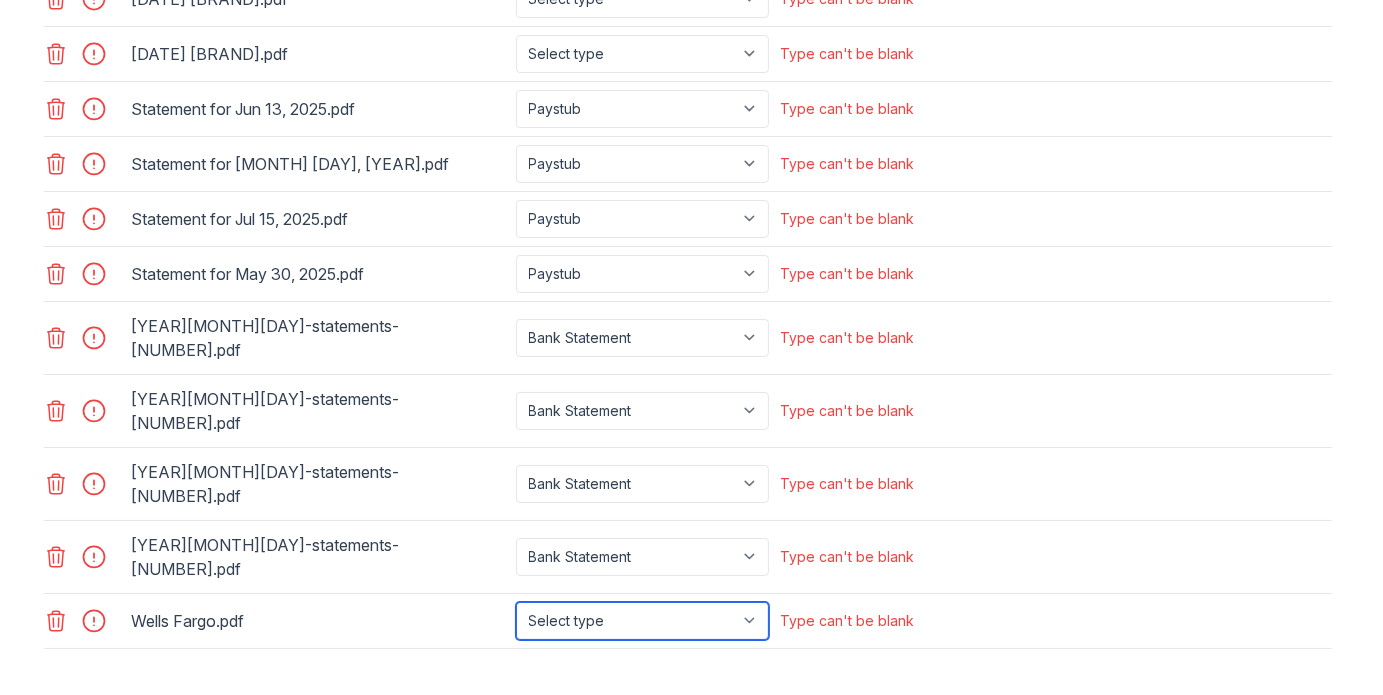 select on "bank_statement" 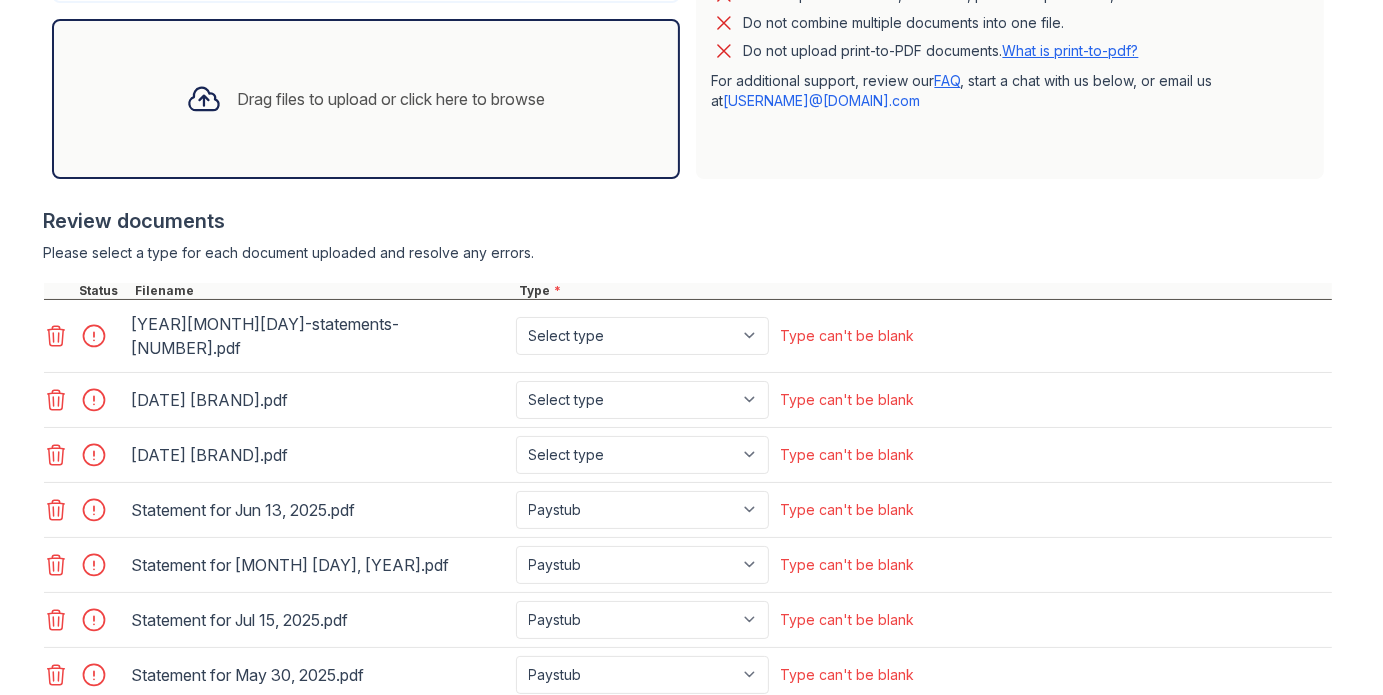 scroll, scrollTop: 643, scrollLeft: 0, axis: vertical 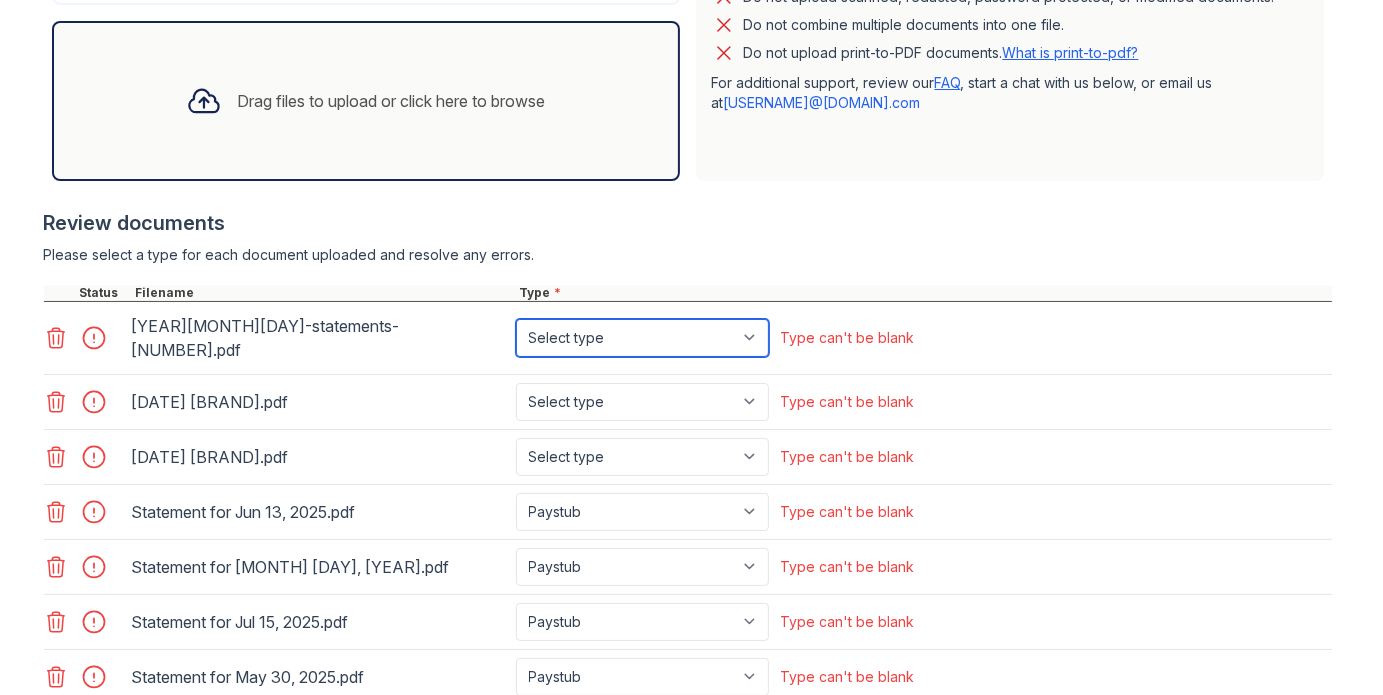click on "Select type
Paystub
Bank Statement
Offer Letter
Tax Documents
Benefit Award Letter
Investment Account Statement
Other" at bounding box center [642, 338] 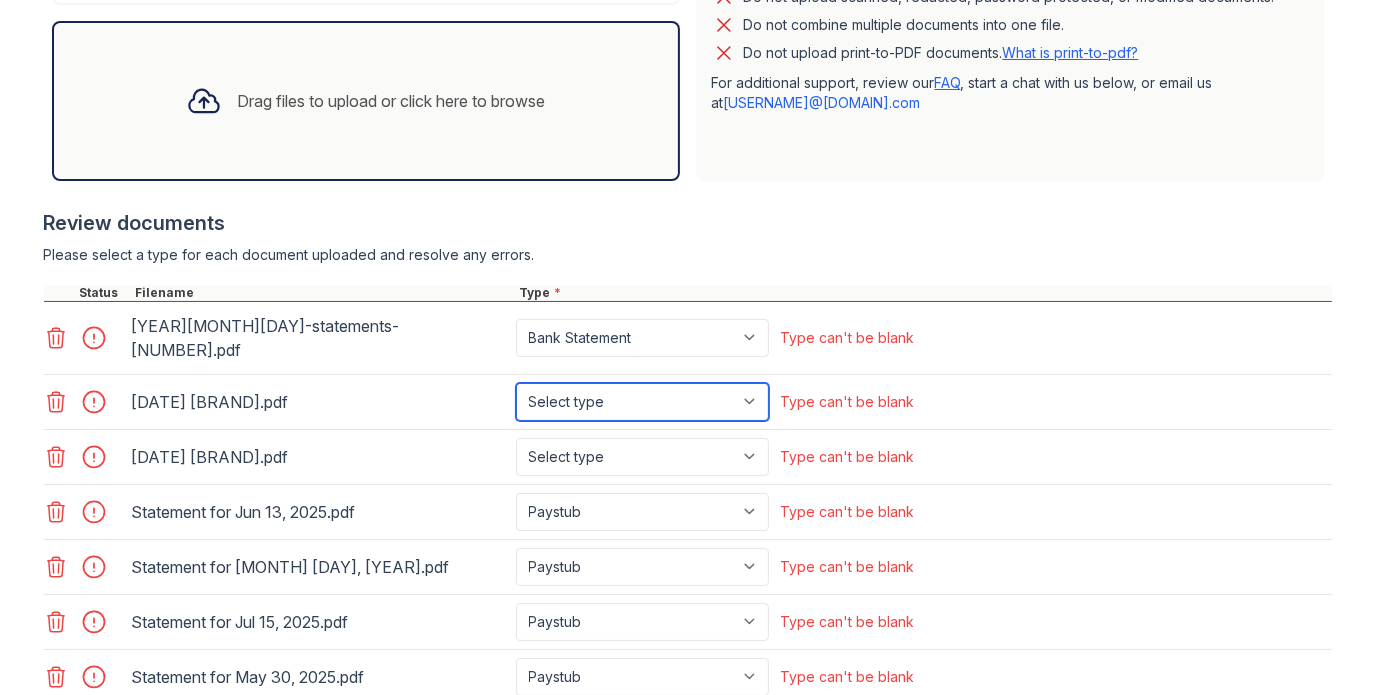 click on "Select type
Paystub
Bank Statement
Offer Letter
Tax Documents
Benefit Award Letter
Investment Account Statement
Other" at bounding box center (642, 402) 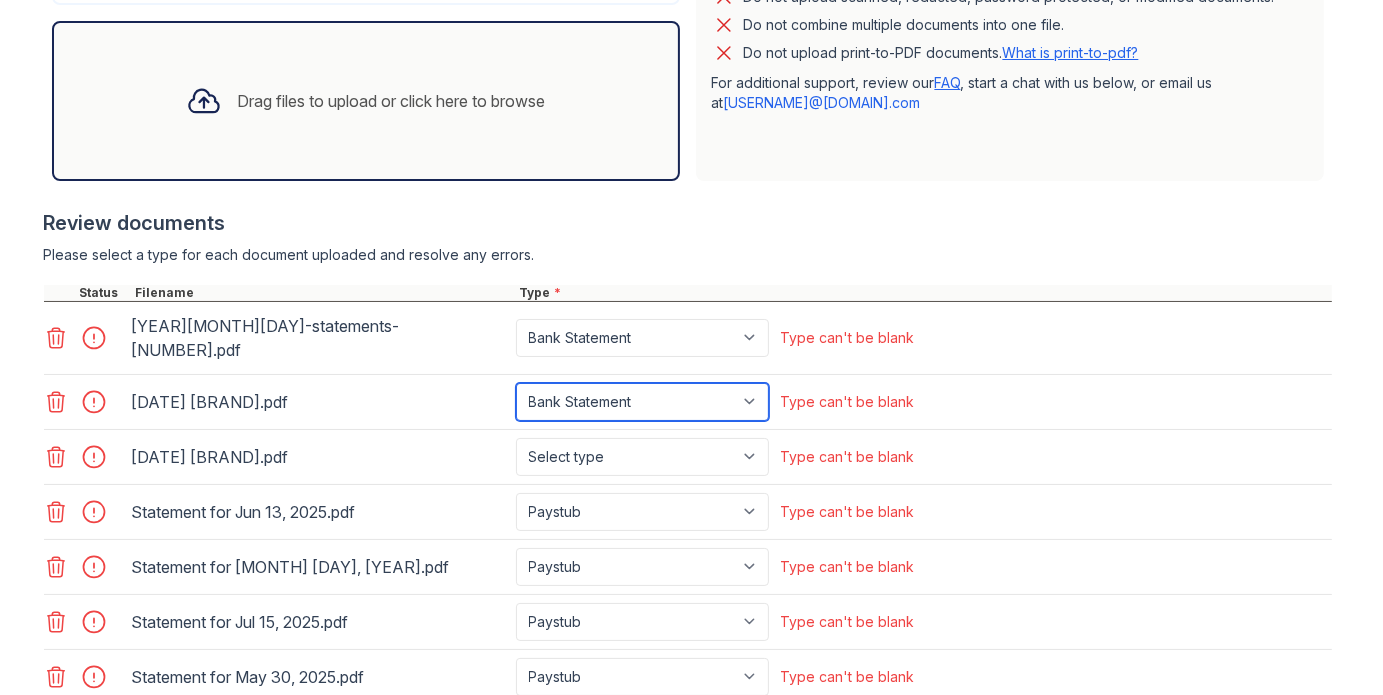 click on "Select type
Paystub
Bank Statement
Offer Letter
Tax Documents
Benefit Award Letter
Investment Account Statement
Other" at bounding box center [642, 402] 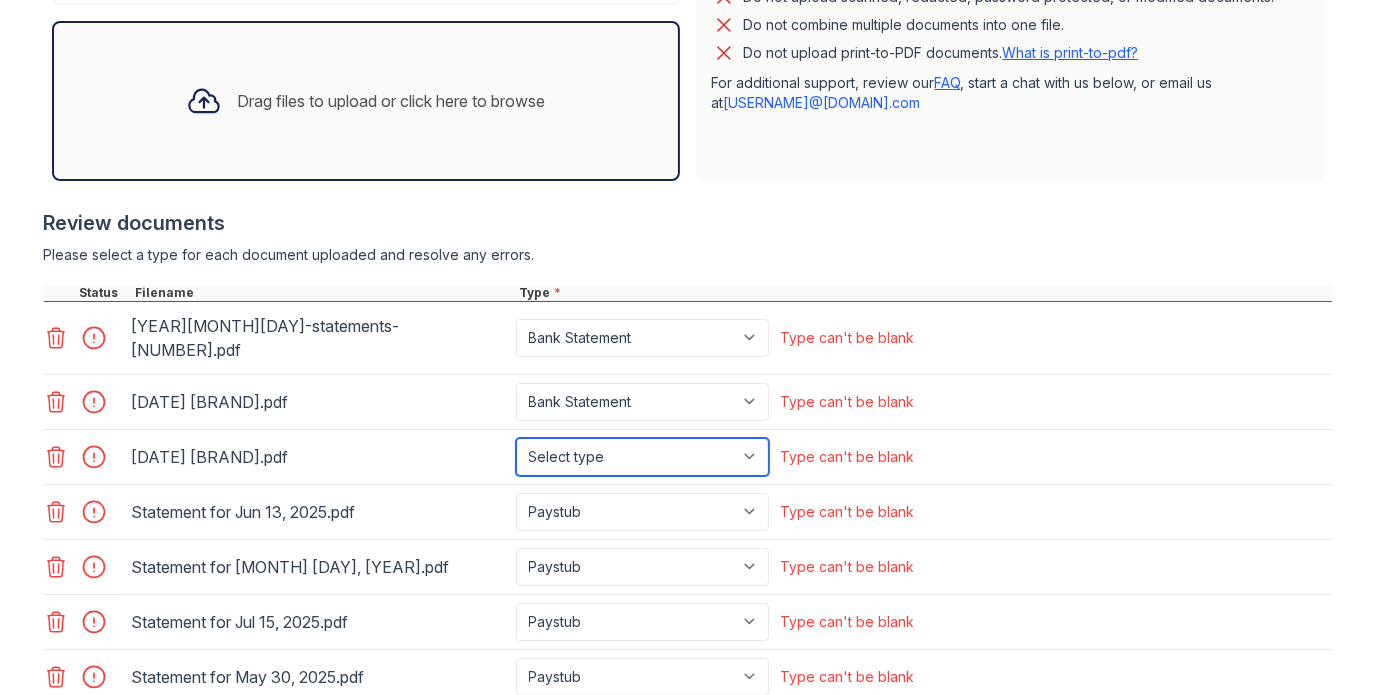 click on "Select type
Paystub
Bank Statement
Offer Letter
Tax Documents
Benefit Award Letter
Investment Account Statement
Other" at bounding box center [642, 457] 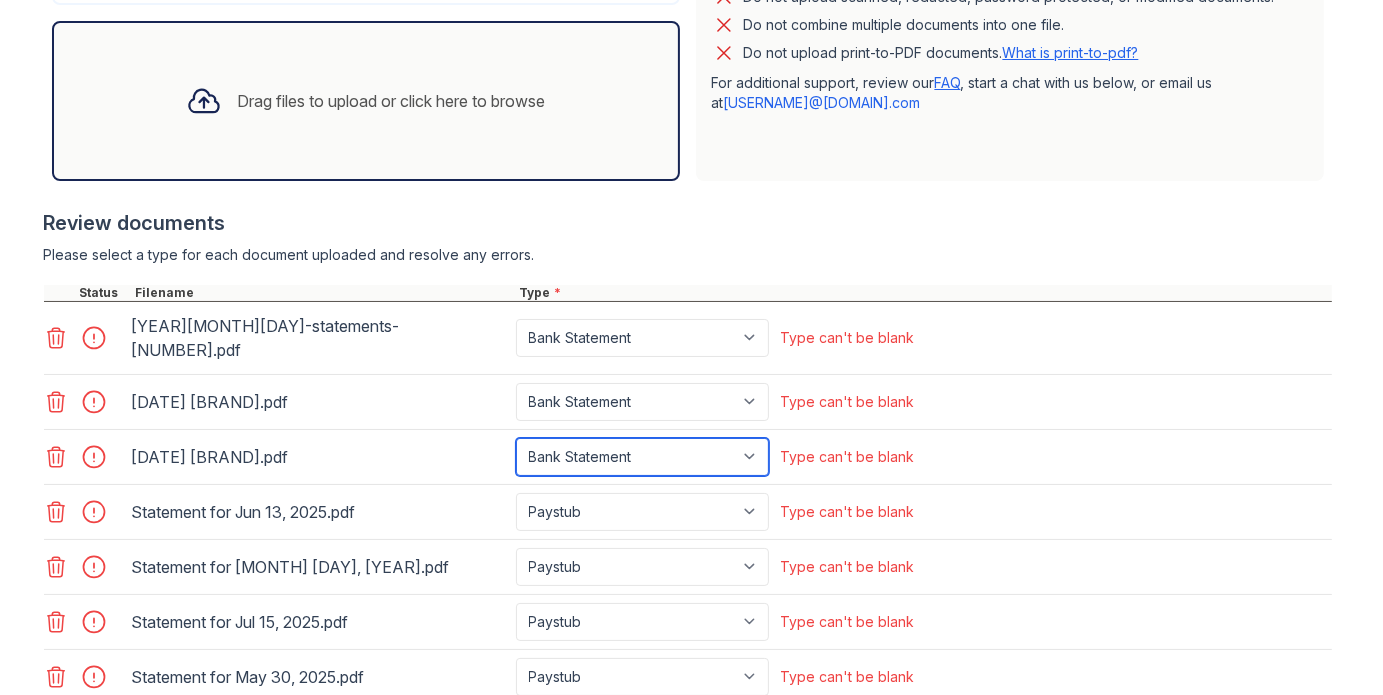 click on "Select type
Paystub
Bank Statement
Offer Letter
Tax Documents
Benefit Award Letter
Investment Account Statement
Other" at bounding box center (642, 457) 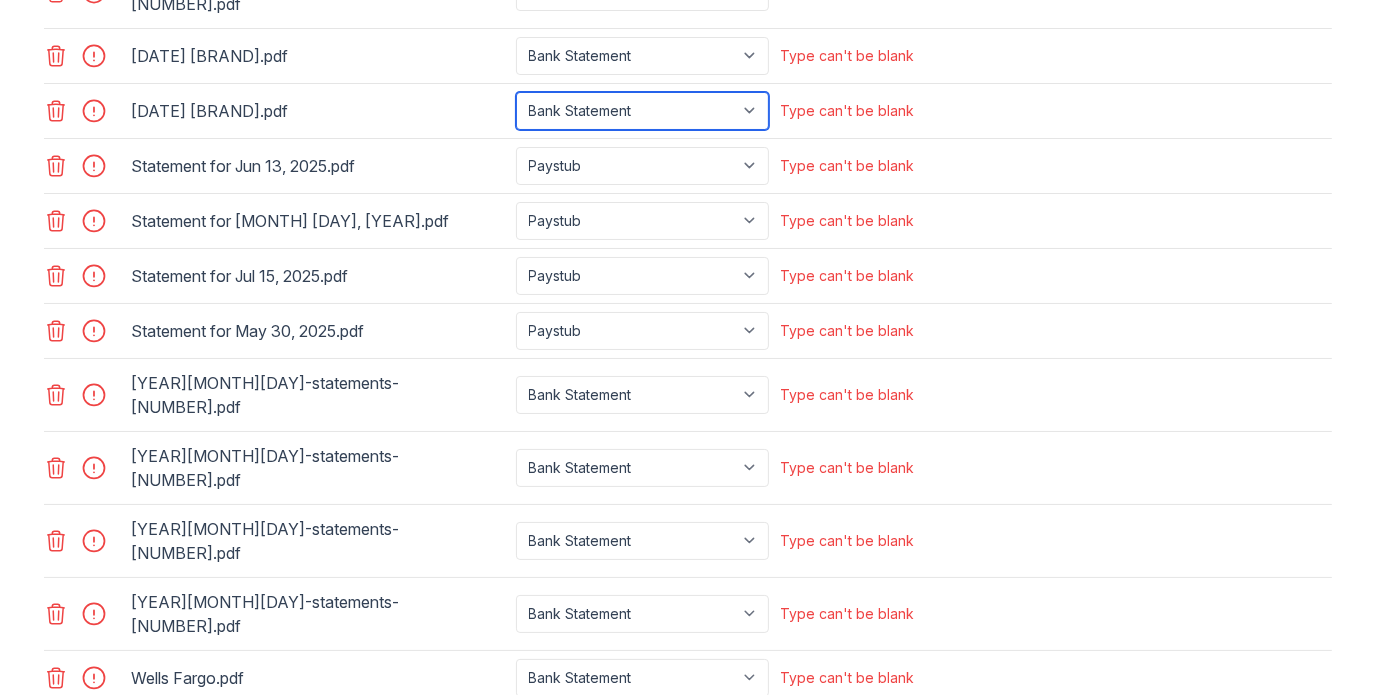 scroll, scrollTop: 1101, scrollLeft: 0, axis: vertical 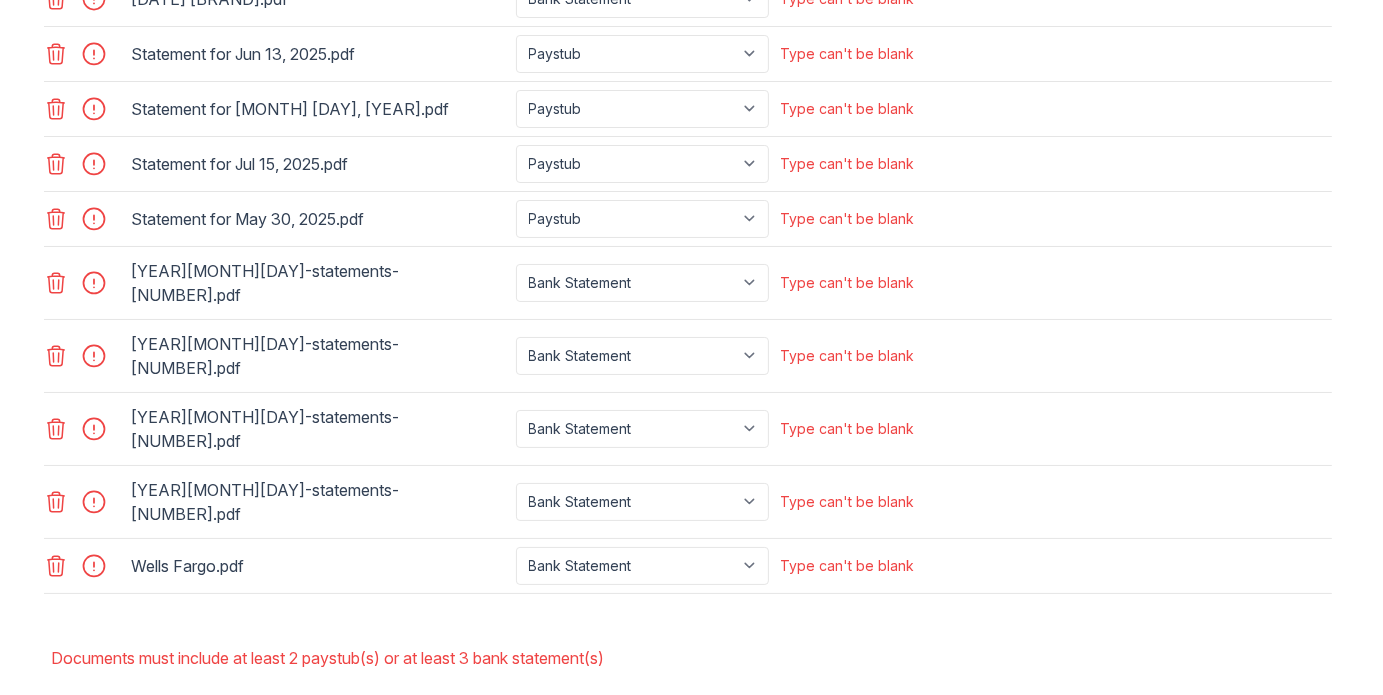 click on "Submit documents" at bounding box center (141, 738) 